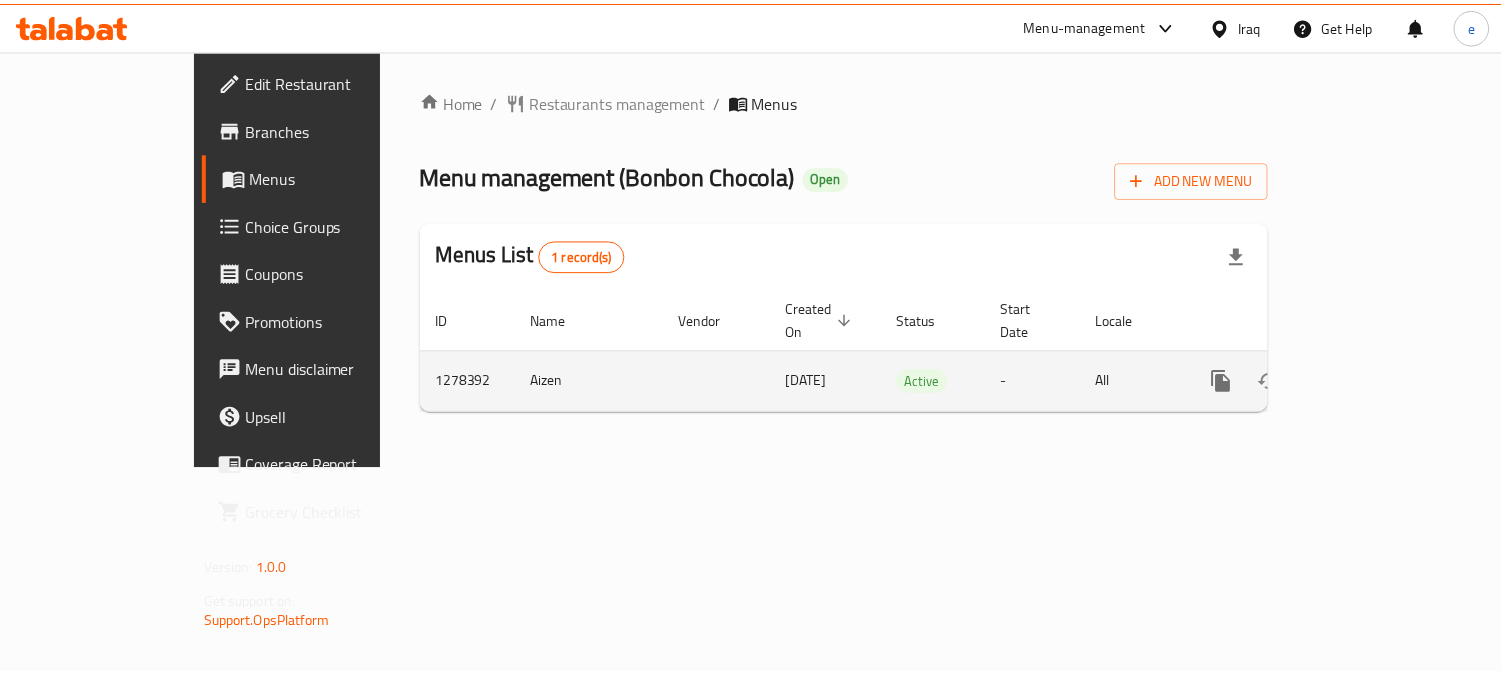 scroll, scrollTop: 0, scrollLeft: 0, axis: both 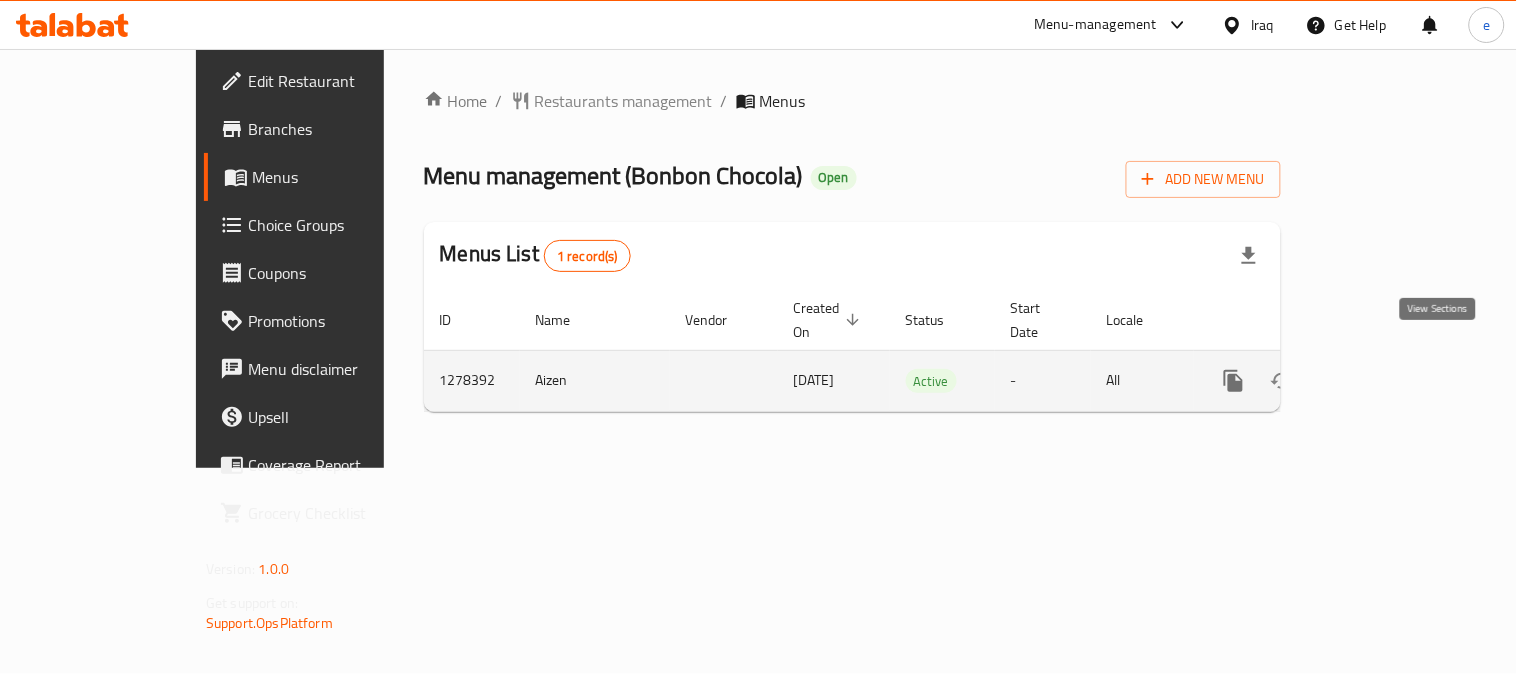 click at bounding box center [1378, 381] 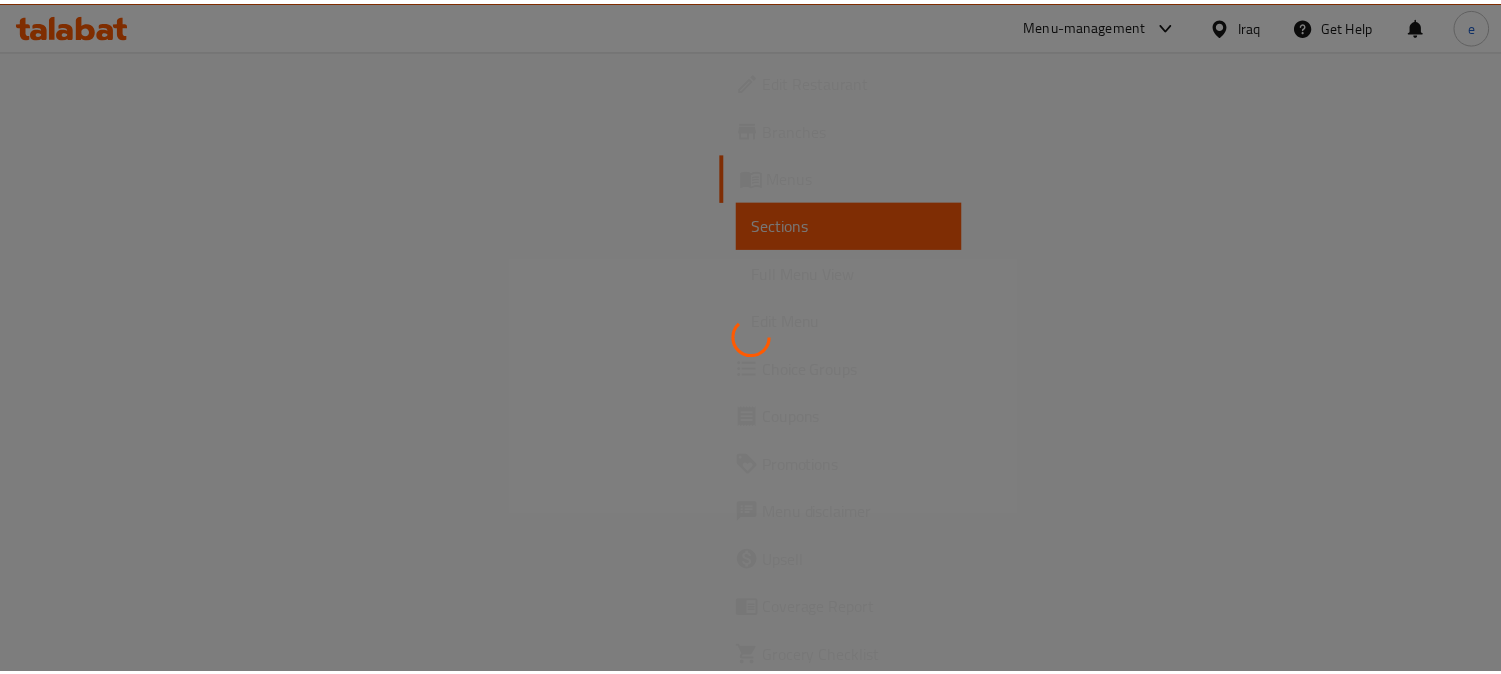 scroll, scrollTop: 0, scrollLeft: 0, axis: both 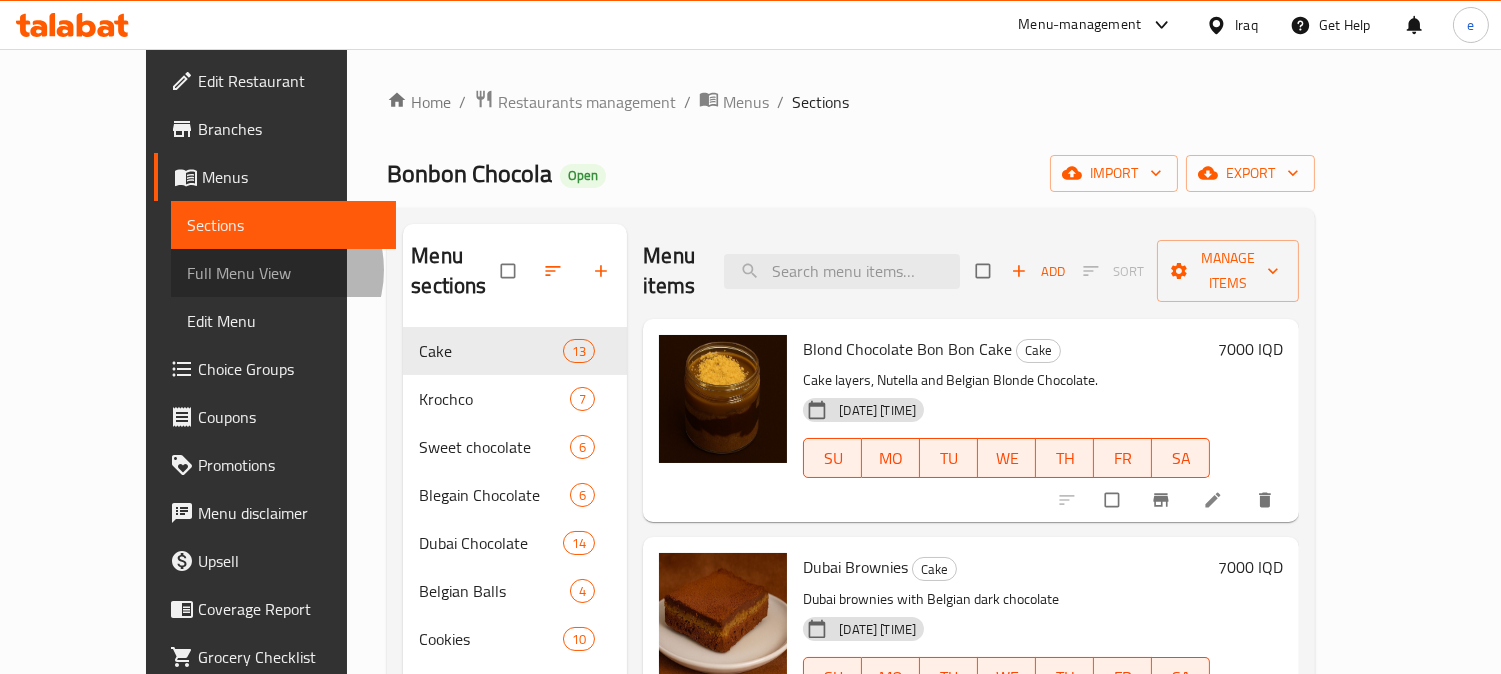 click on "Full Menu View" at bounding box center (284, 273) 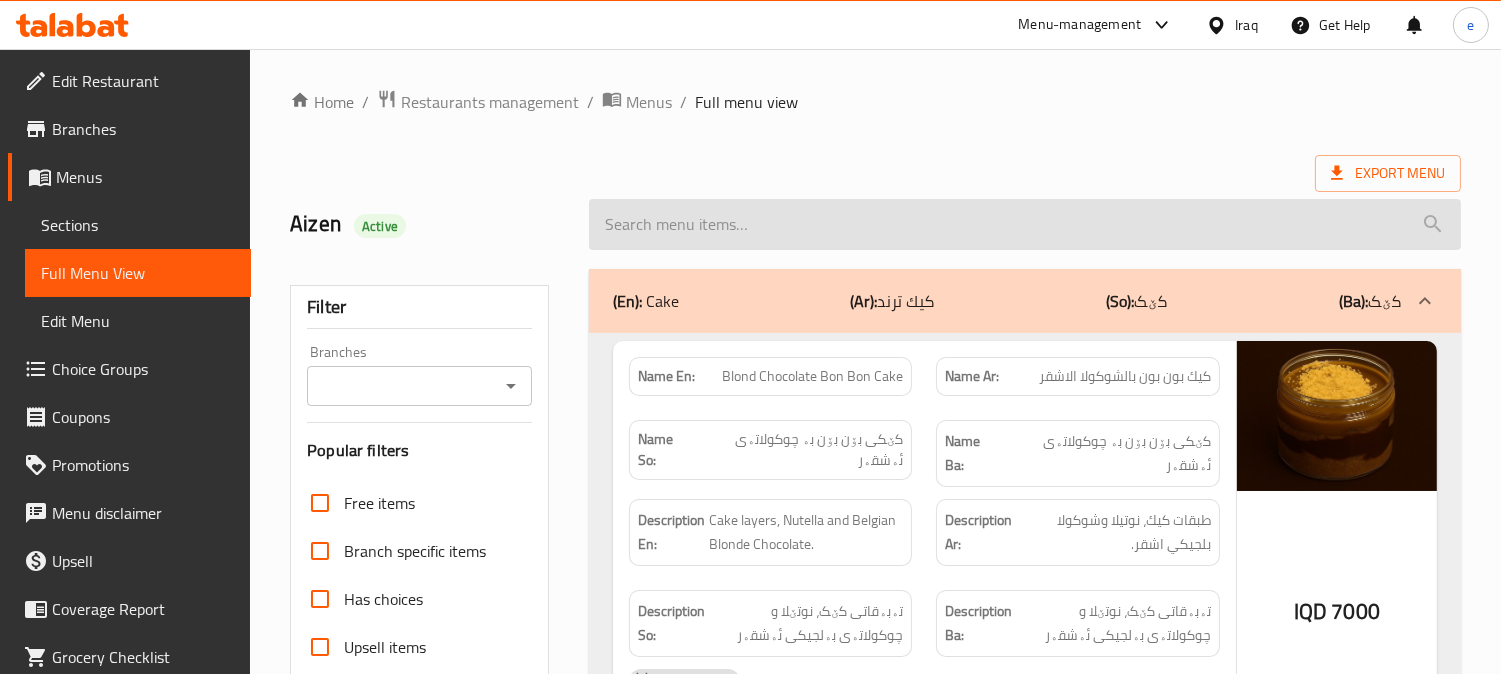 click at bounding box center (1025, 224) 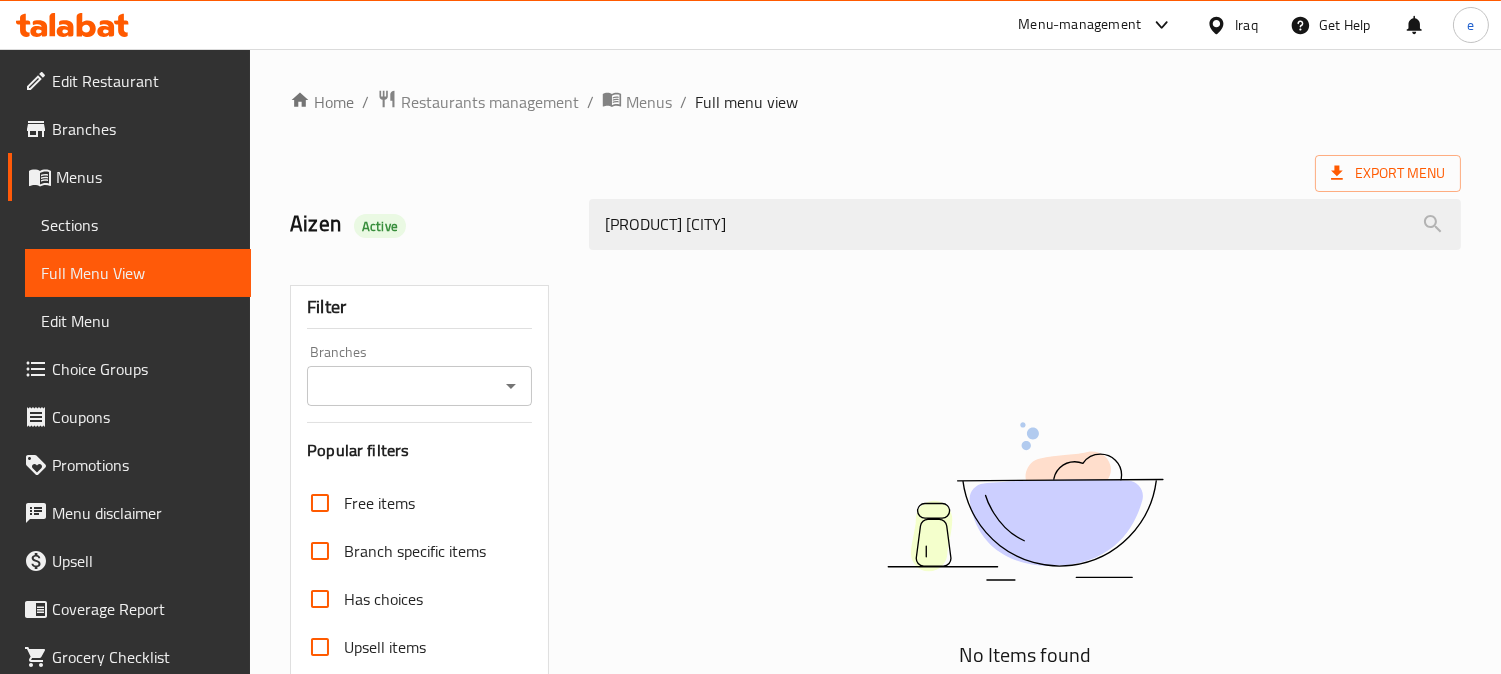 type on "[PRODUCT] [CITY]" 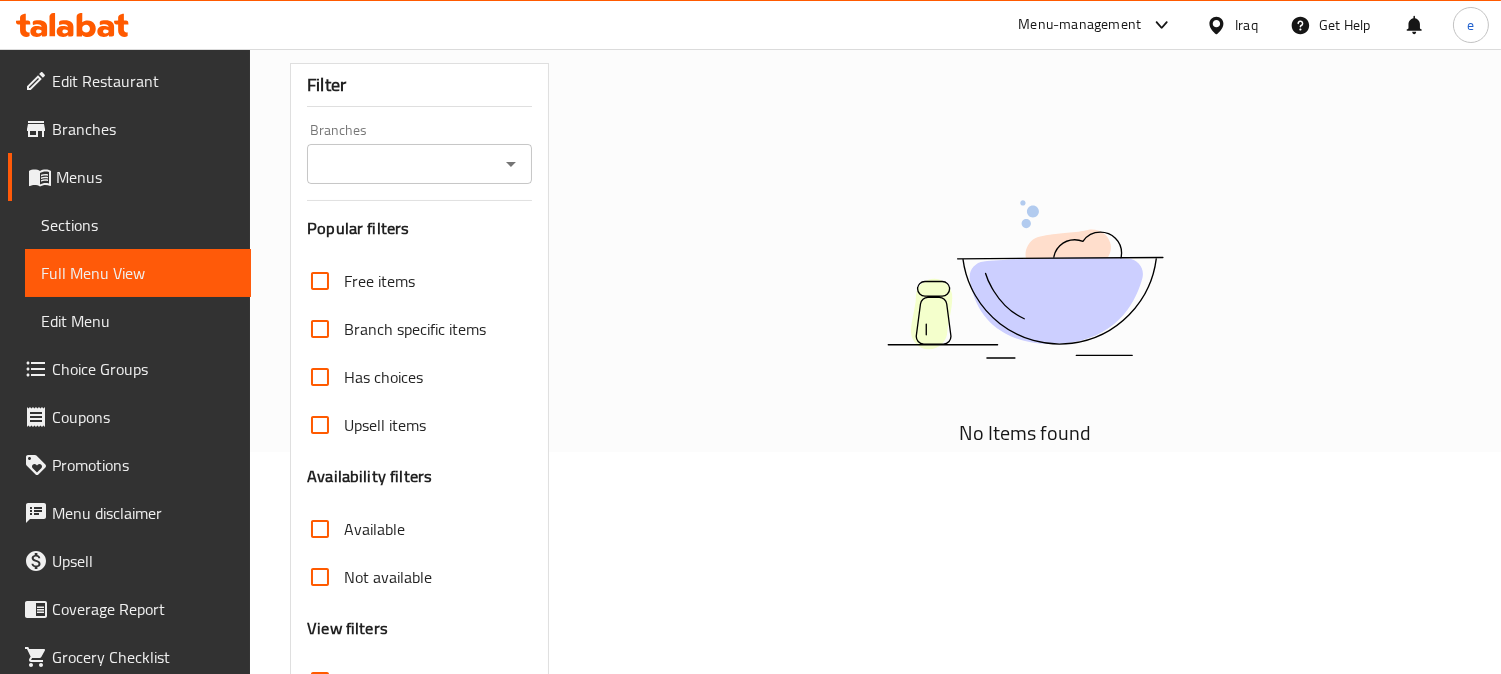scroll, scrollTop: 0, scrollLeft: 0, axis: both 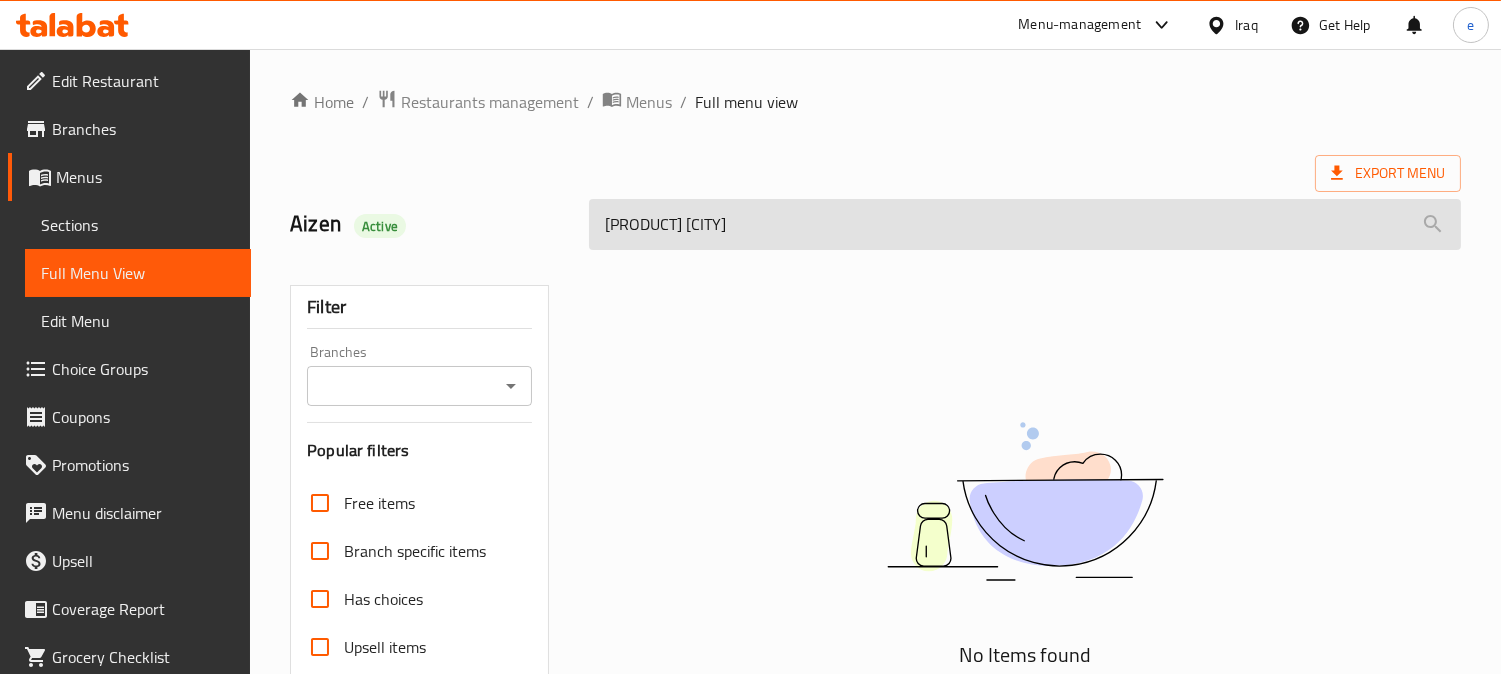 click on "[PRODUCT] [CITY]" at bounding box center [1025, 224] 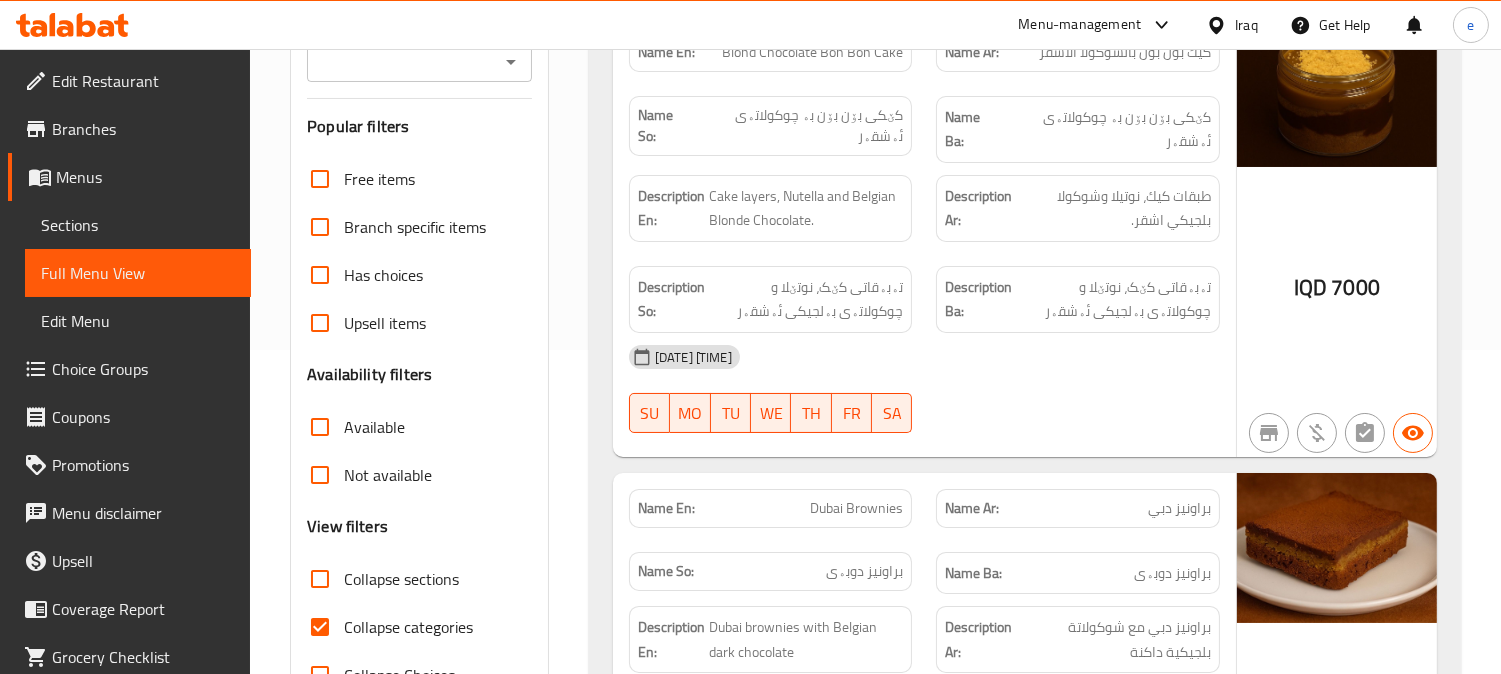 scroll, scrollTop: 444, scrollLeft: 0, axis: vertical 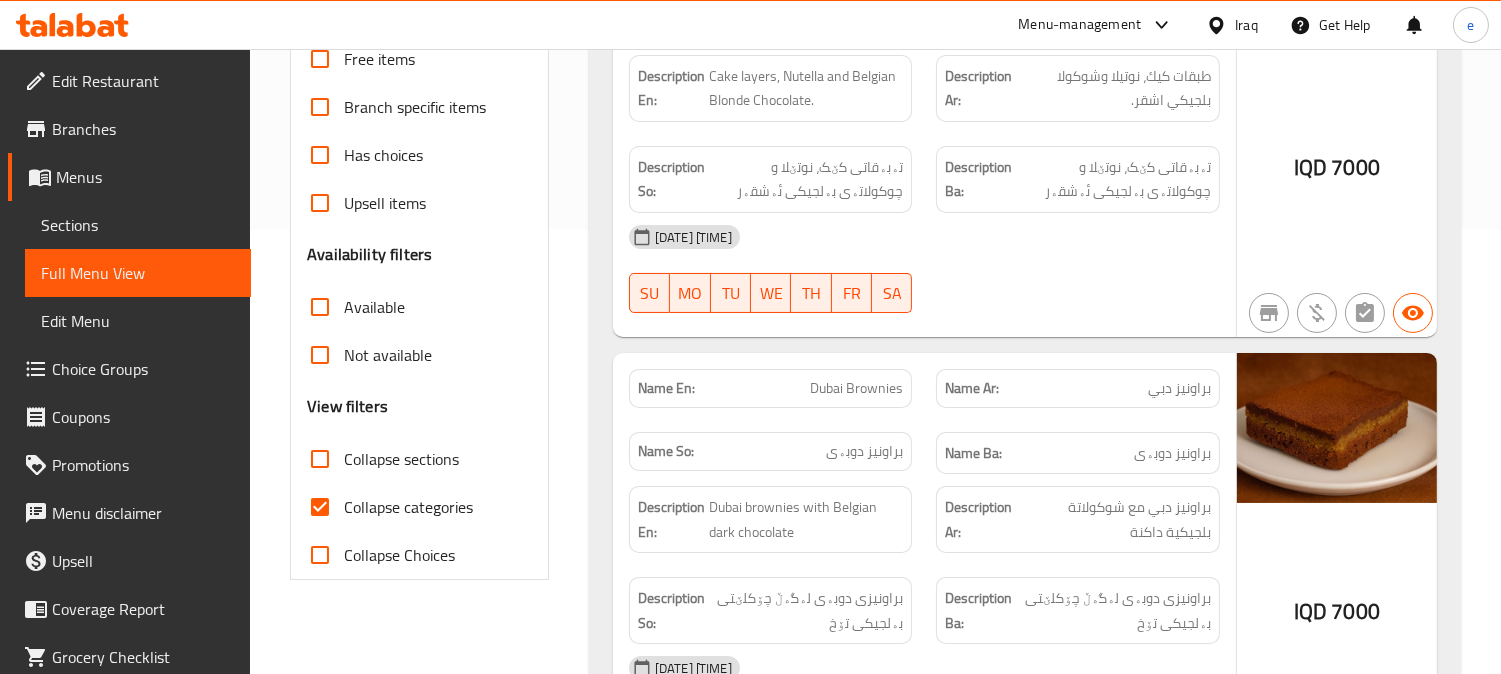 type 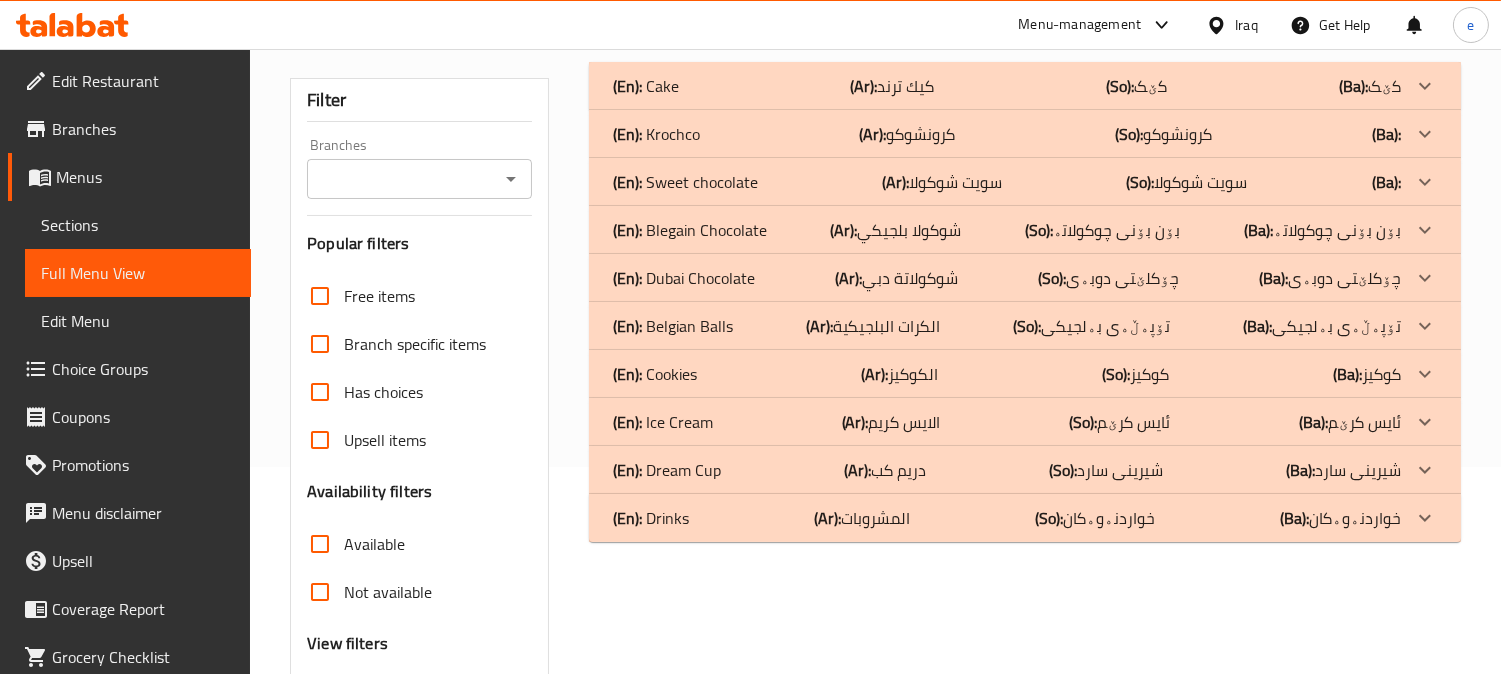 scroll, scrollTop: 167, scrollLeft: 0, axis: vertical 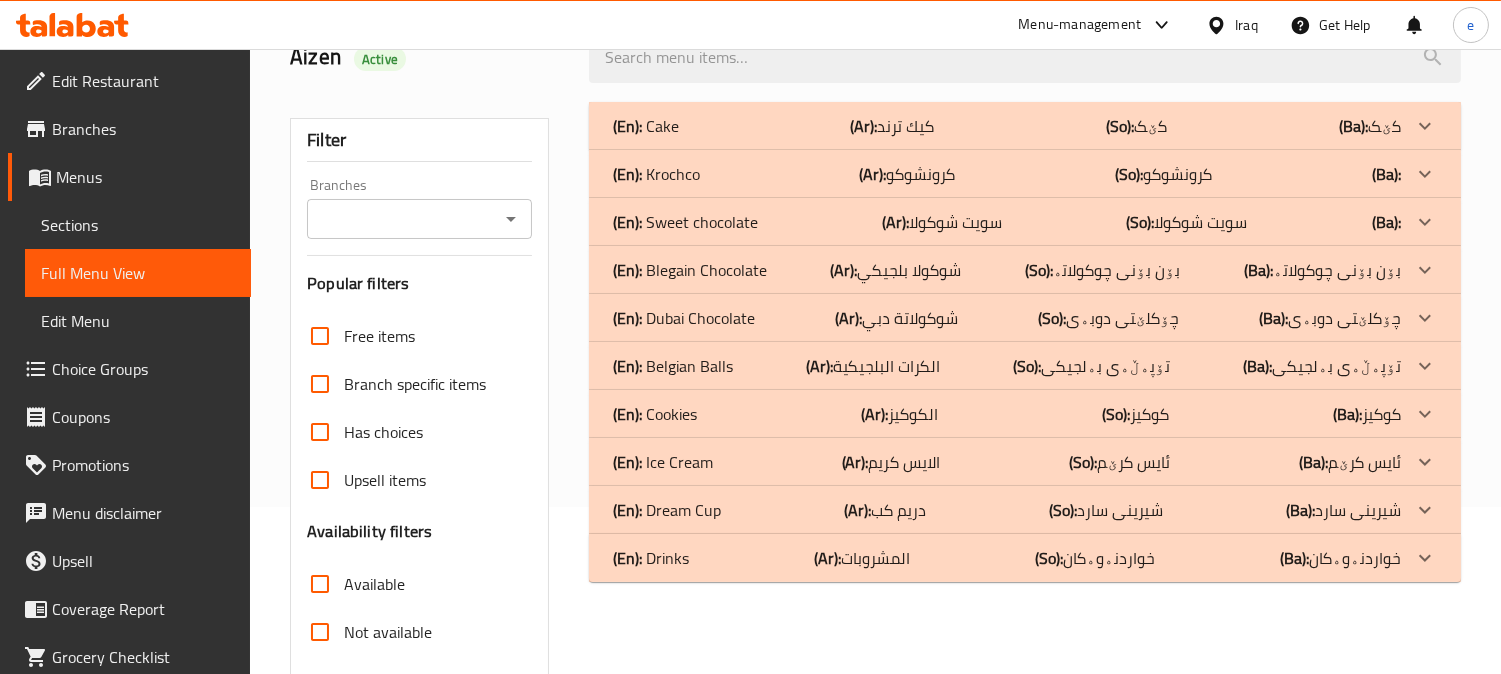 click on "(En):   Cookies (Ar): الكوكيز (So): کوکیز (Ba): کوکیز" at bounding box center [1007, 126] 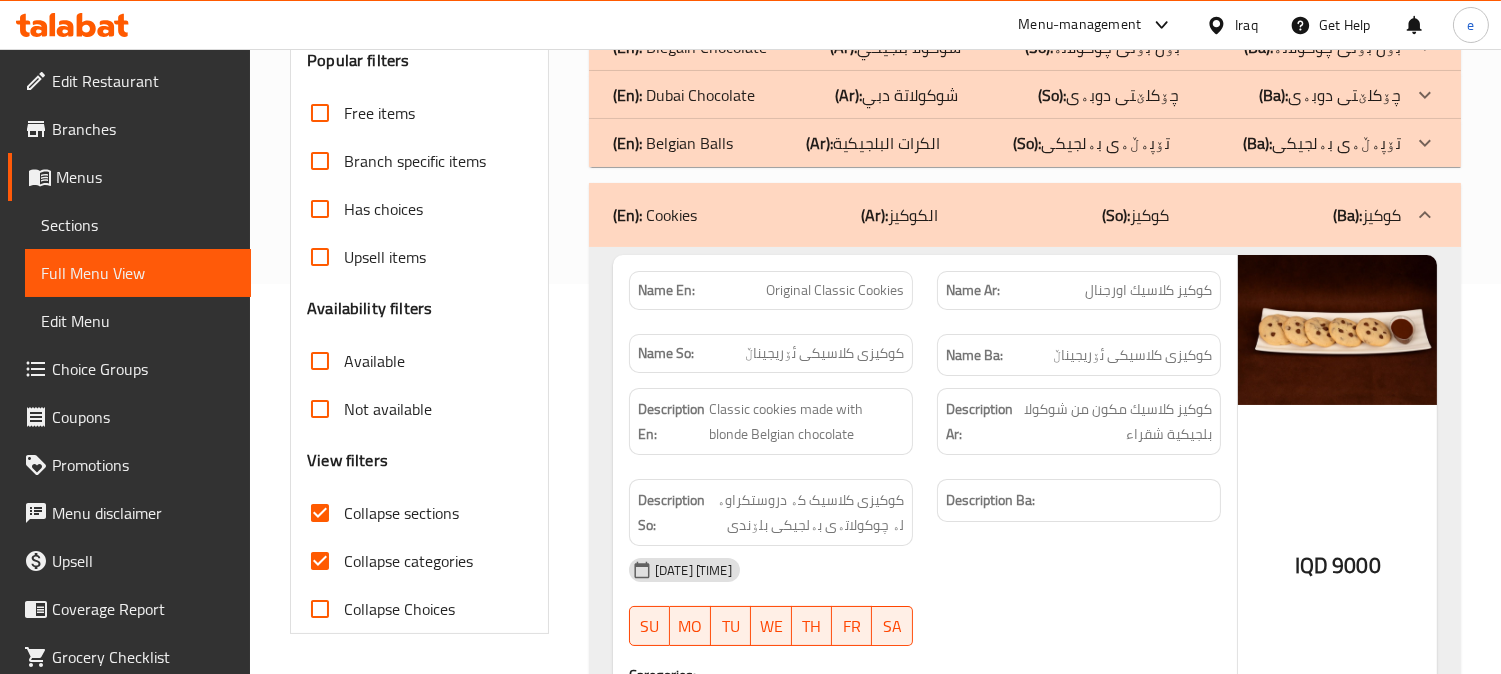 scroll, scrollTop: 167, scrollLeft: 0, axis: vertical 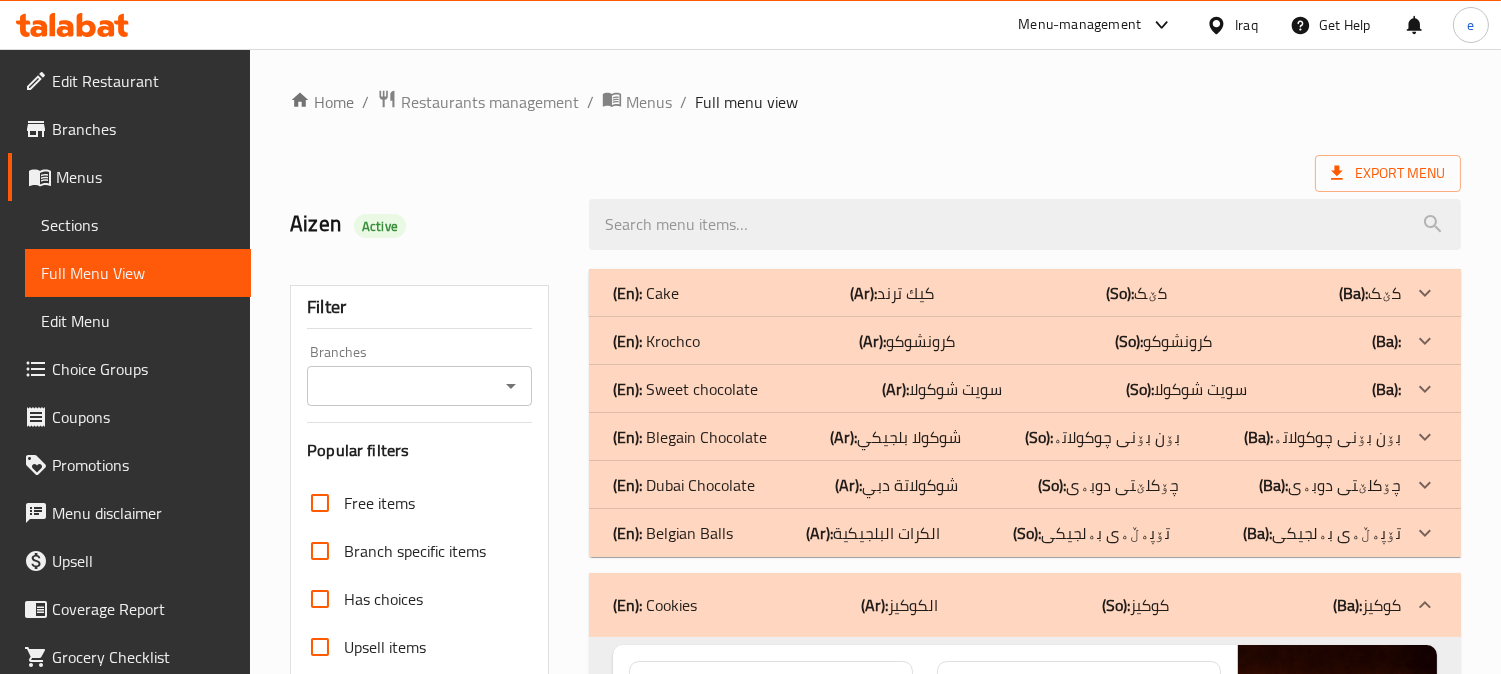 click 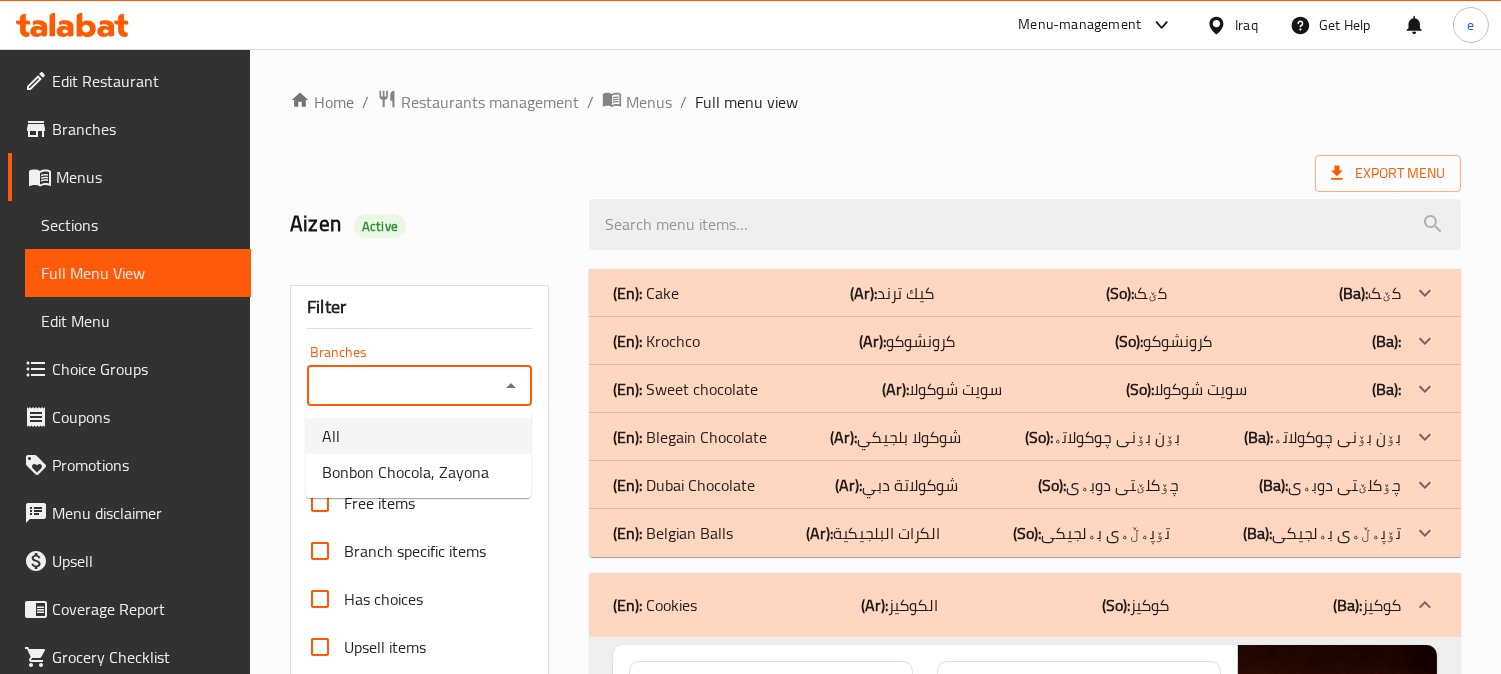 click on "Bonbon Chocola, Zayona" at bounding box center (405, 472) 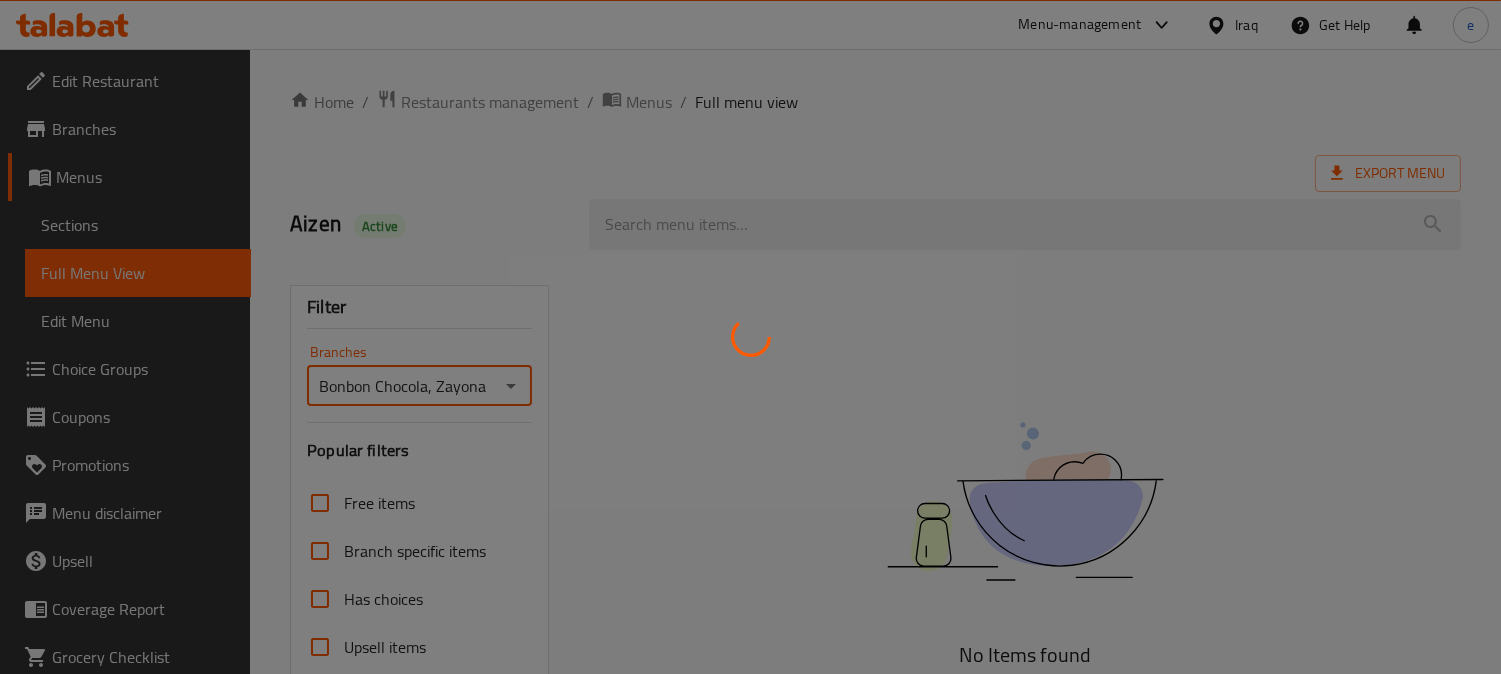click at bounding box center (750, 337) 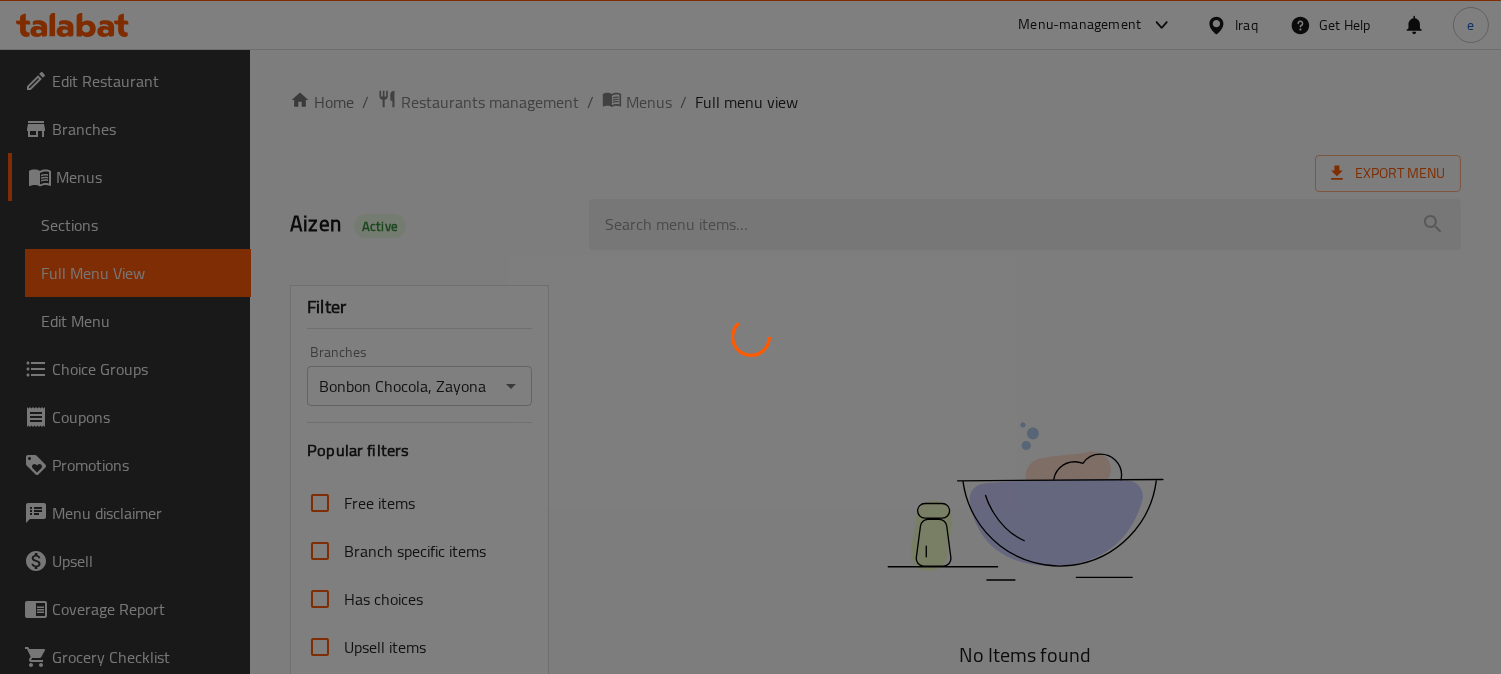 click at bounding box center (750, 337) 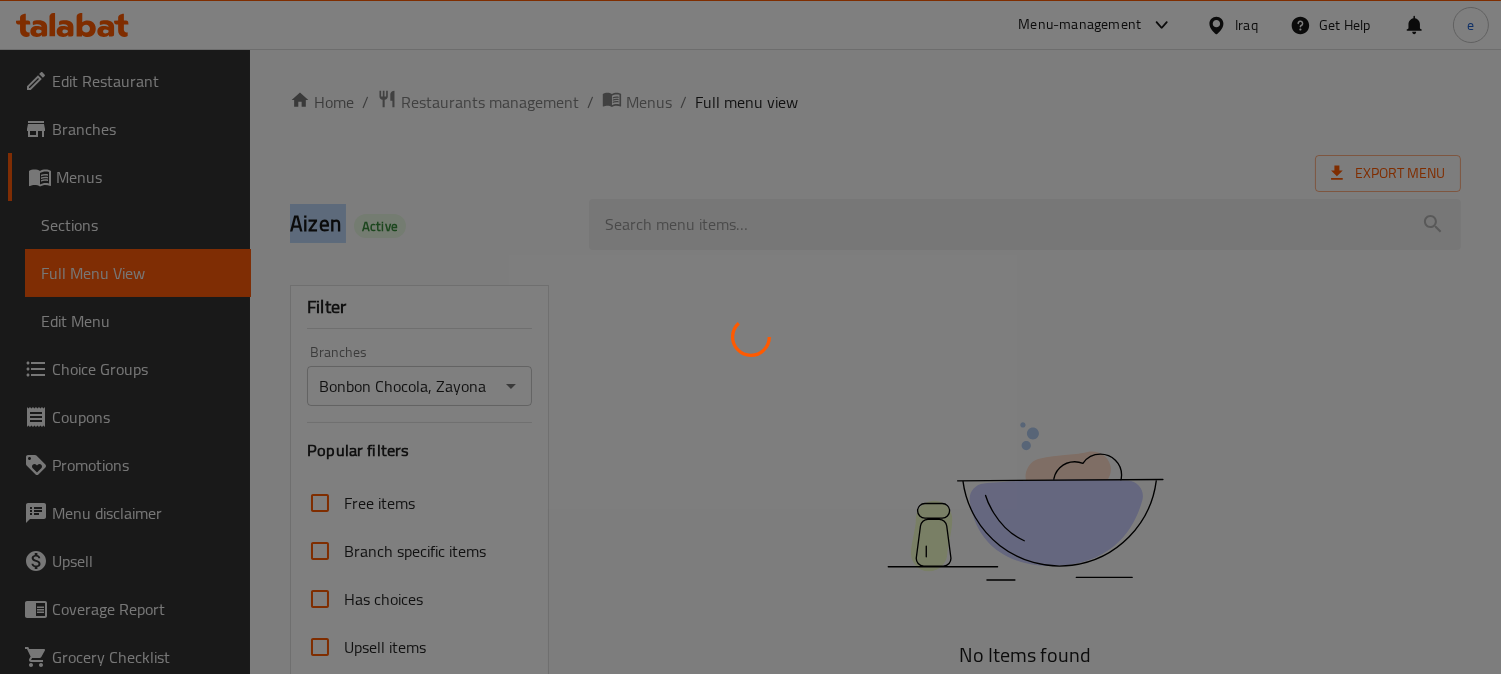 click at bounding box center (750, 337) 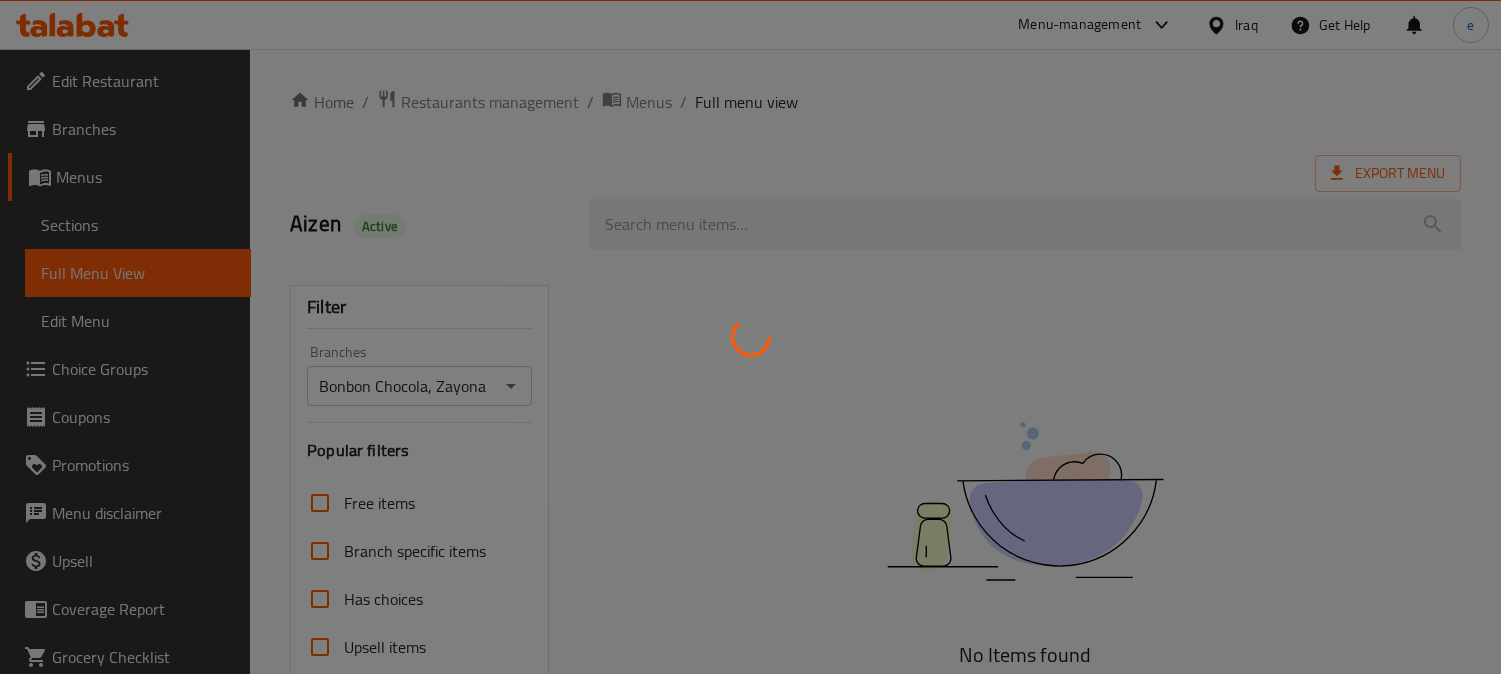 click at bounding box center [750, 337] 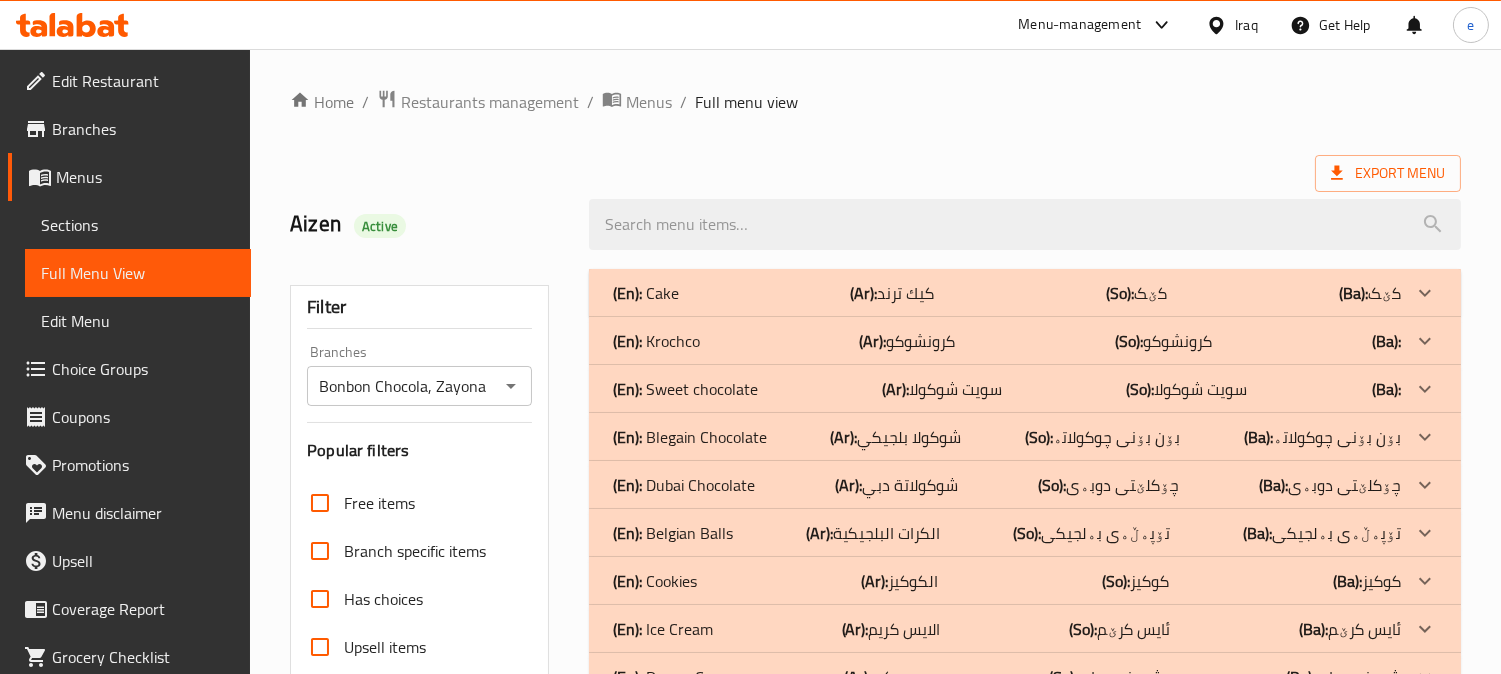 click on "[DATE] [TIME]" at bounding box center (875, 556) 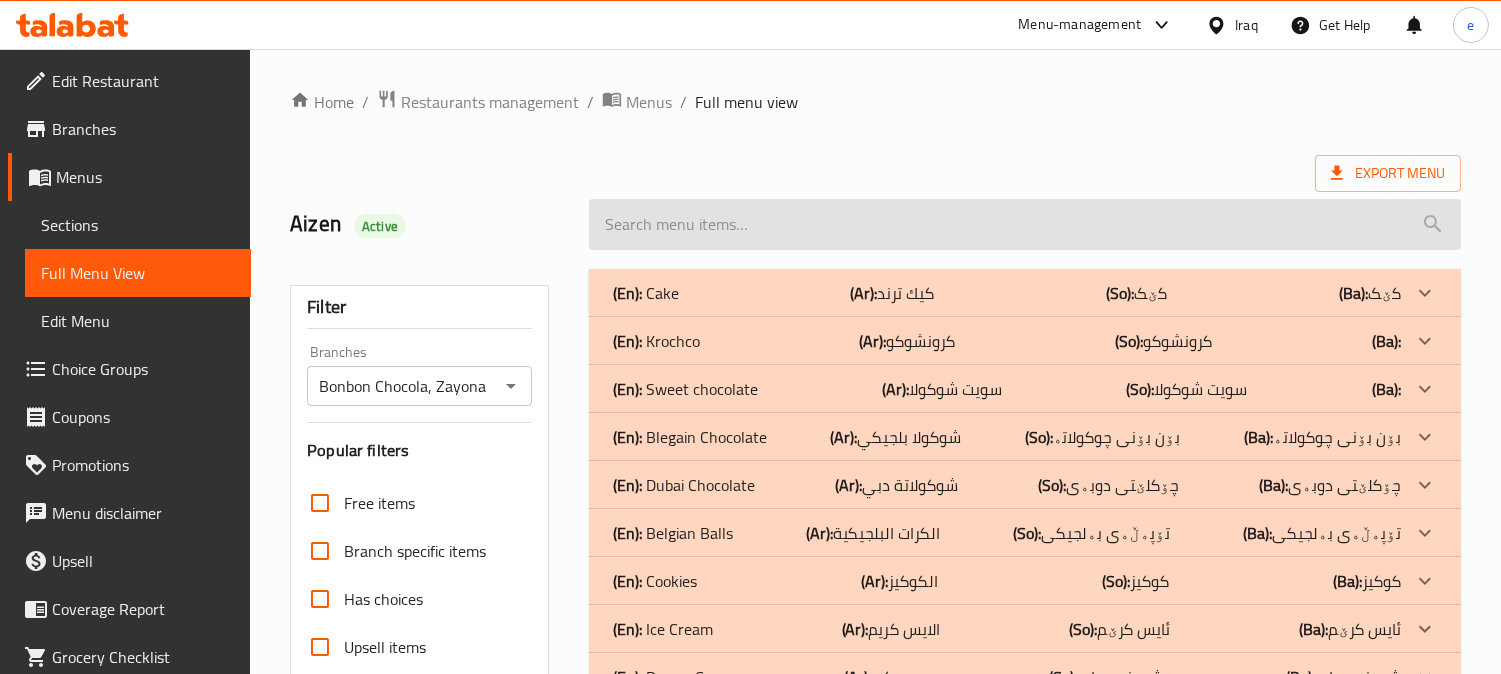 click at bounding box center [1025, 224] 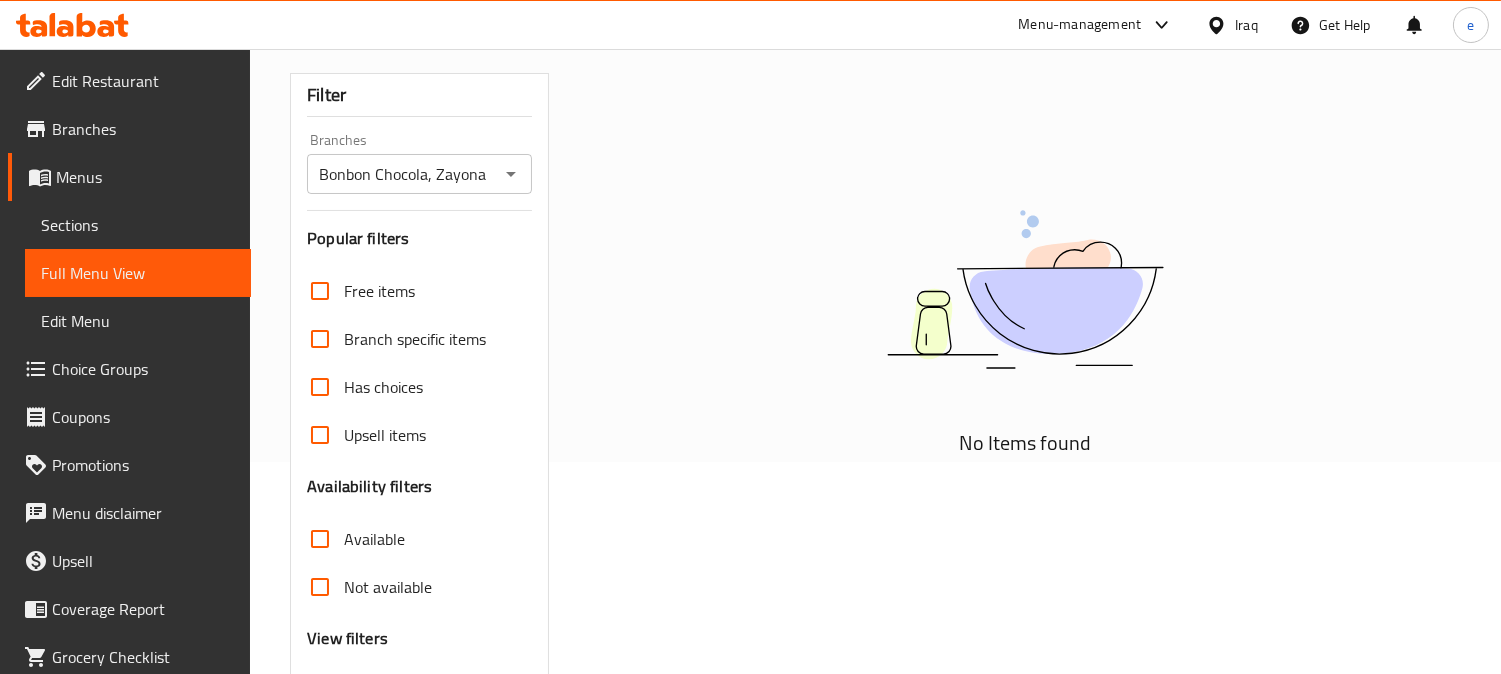 scroll, scrollTop: 167, scrollLeft: 0, axis: vertical 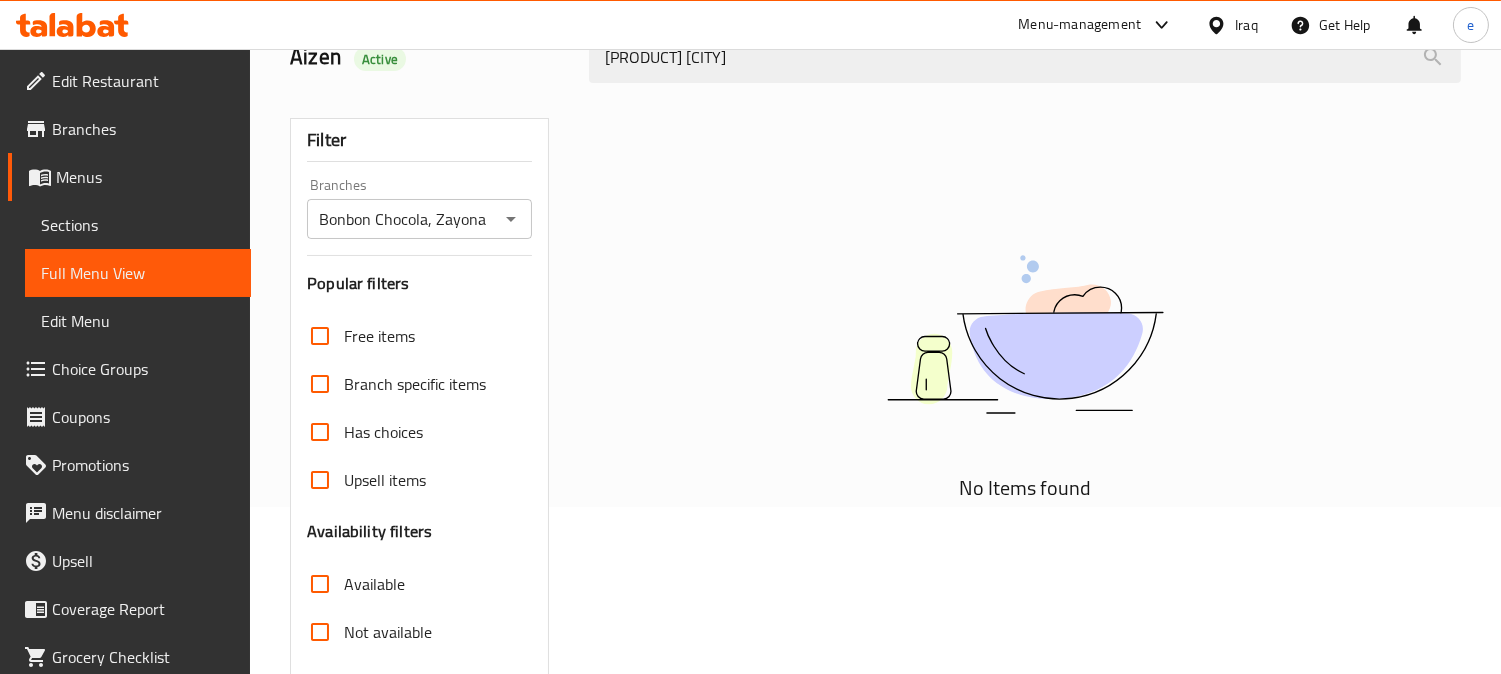 click 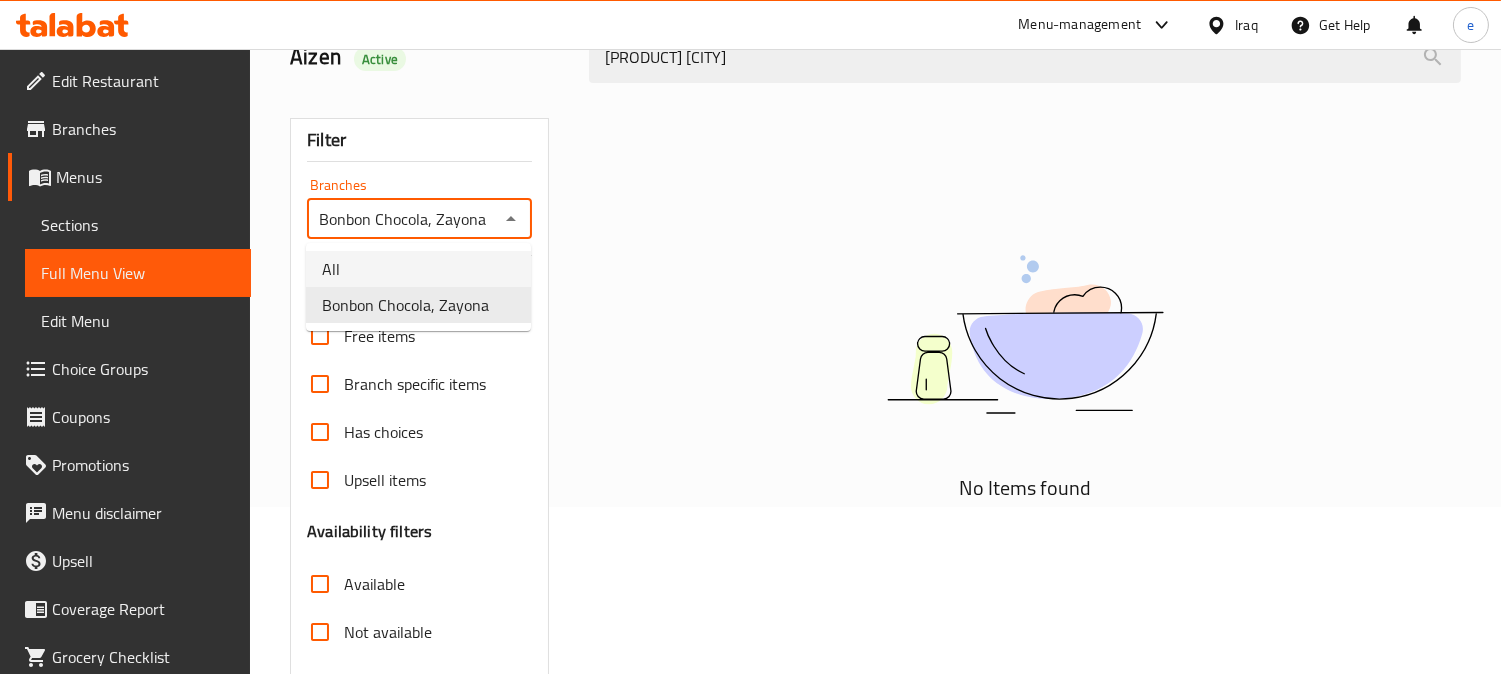 click on "All" at bounding box center (418, 269) 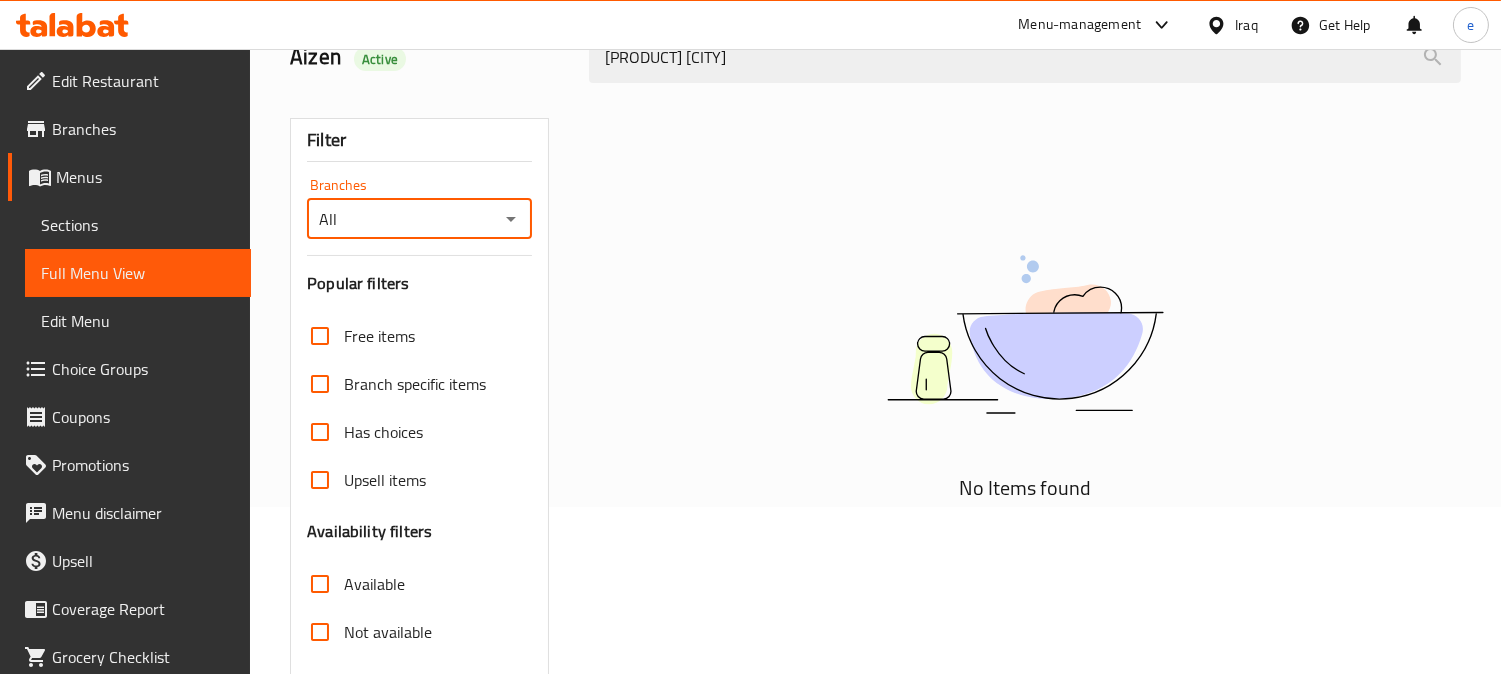 click 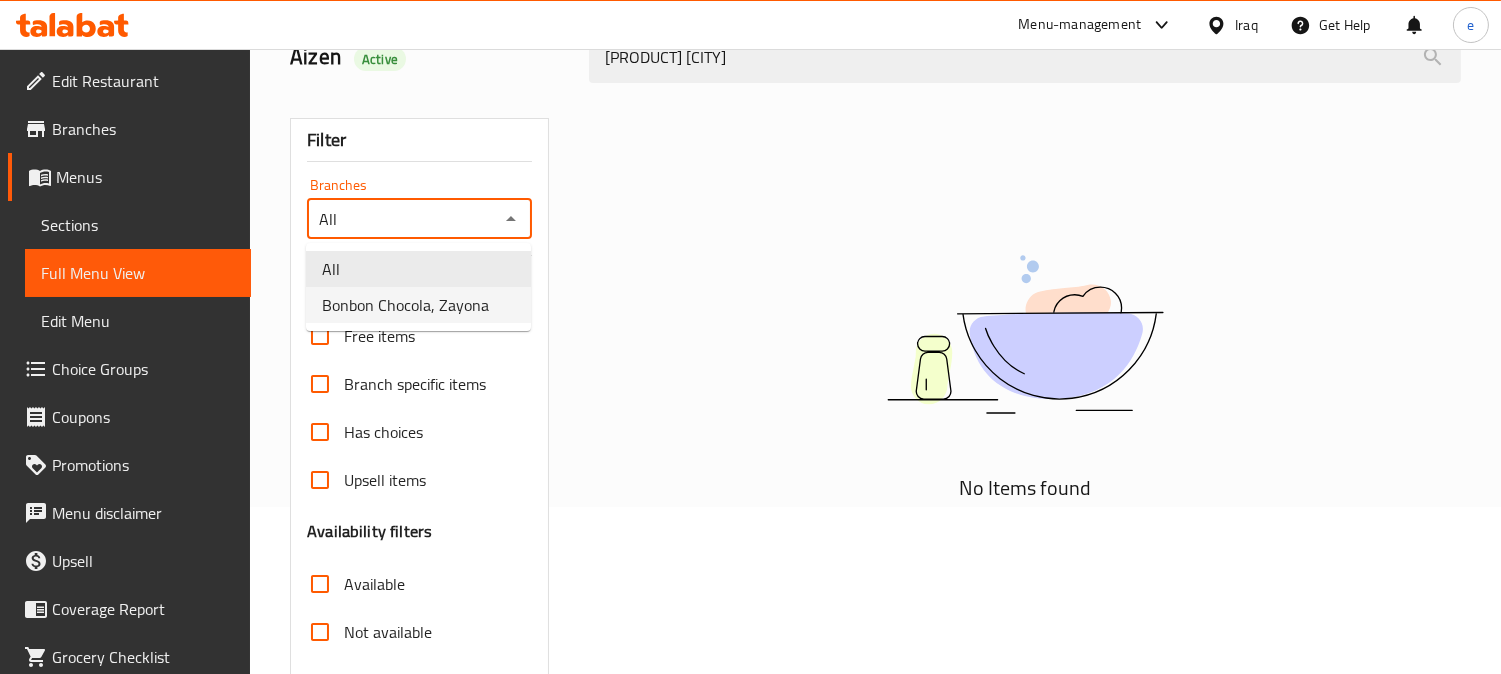 click on "Bonbon Chocola, Zayona" at bounding box center [405, 305] 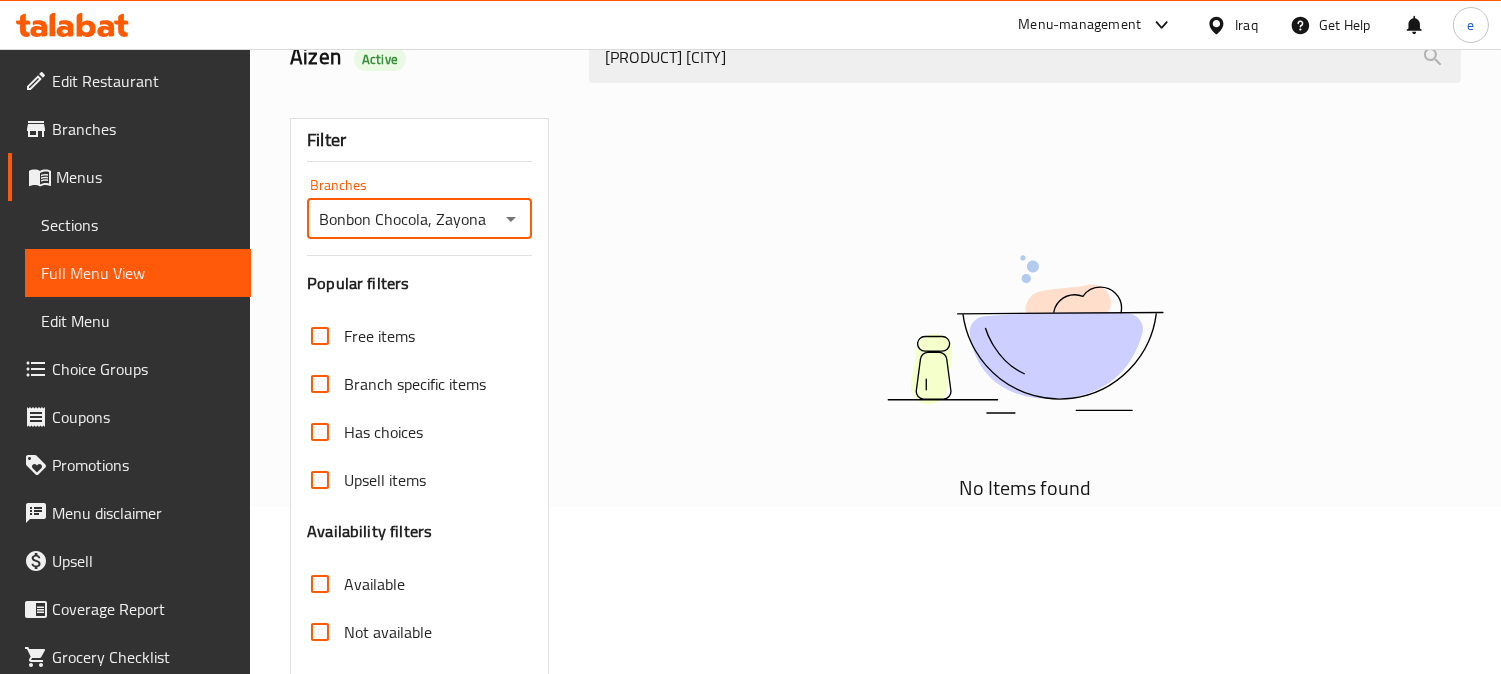 scroll, scrollTop: 0, scrollLeft: 0, axis: both 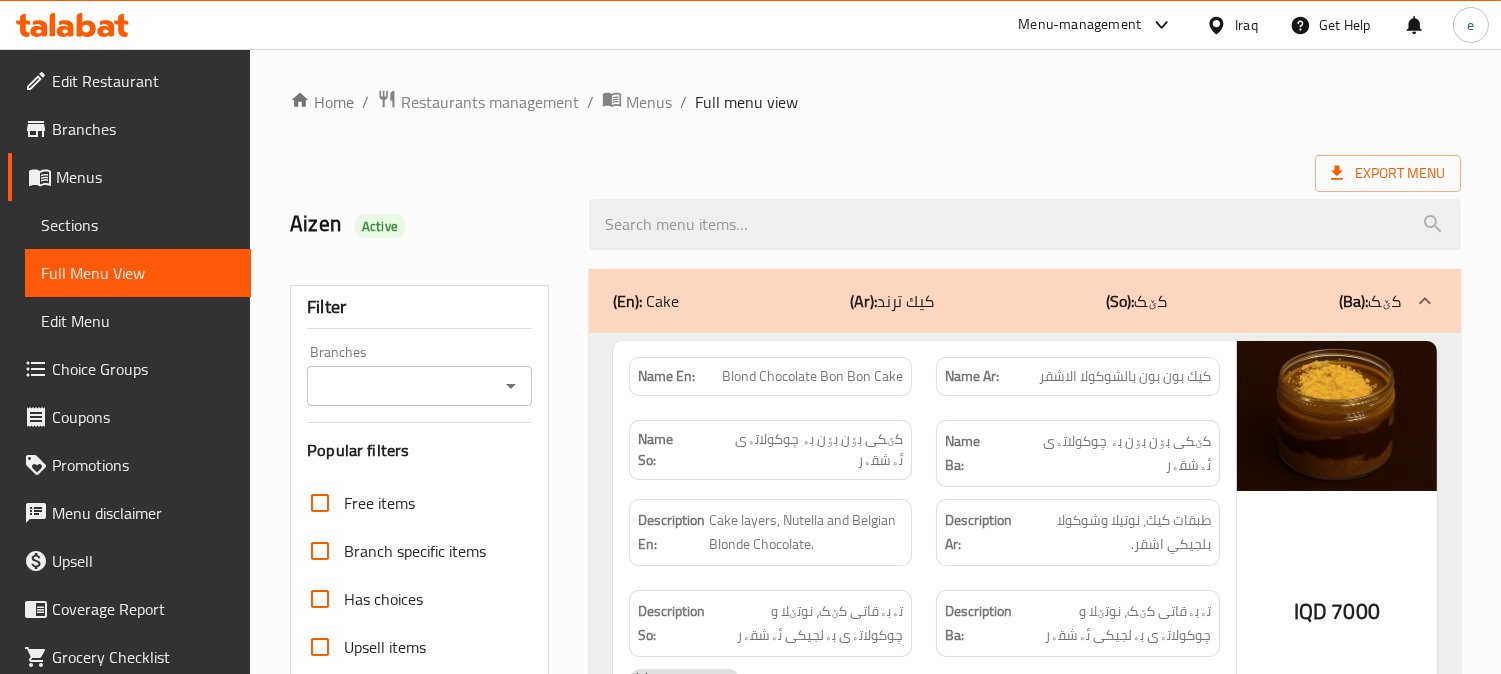 click on "Branches" at bounding box center [419, 386] 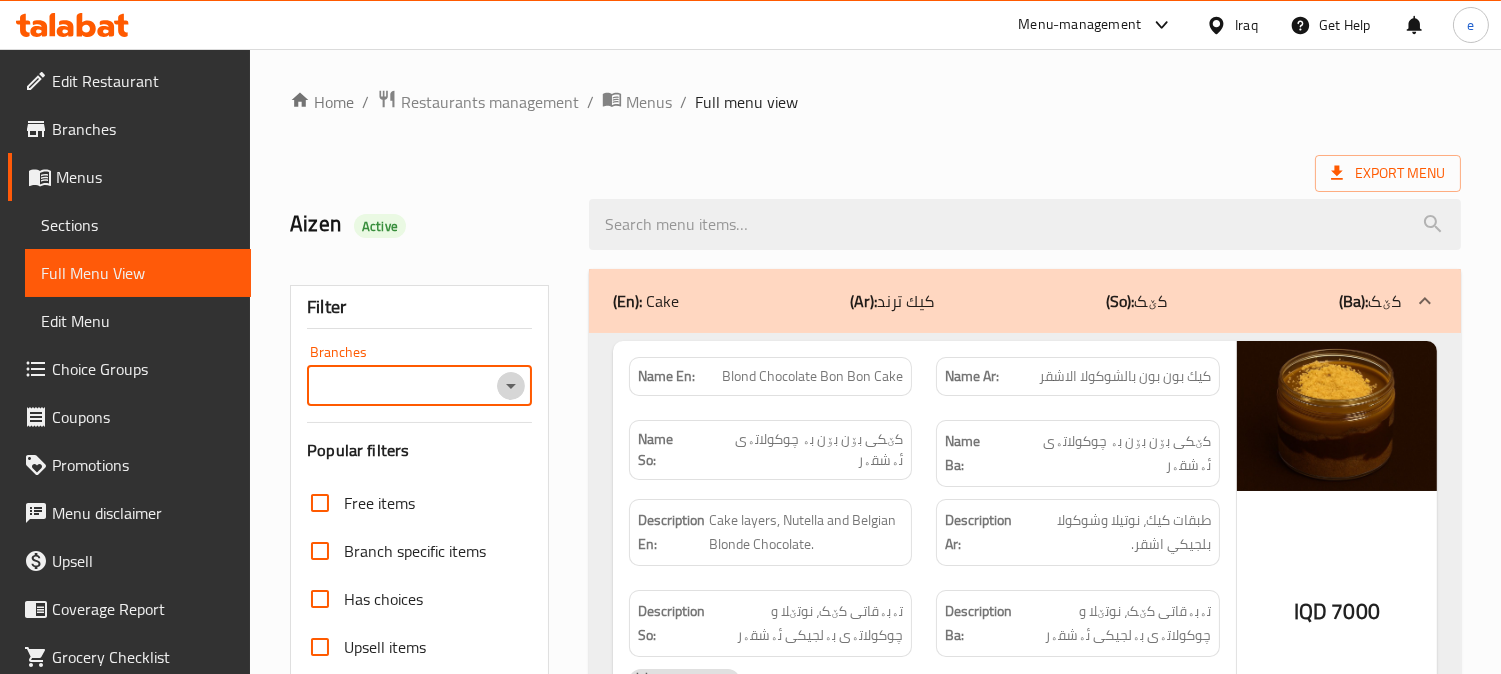 click 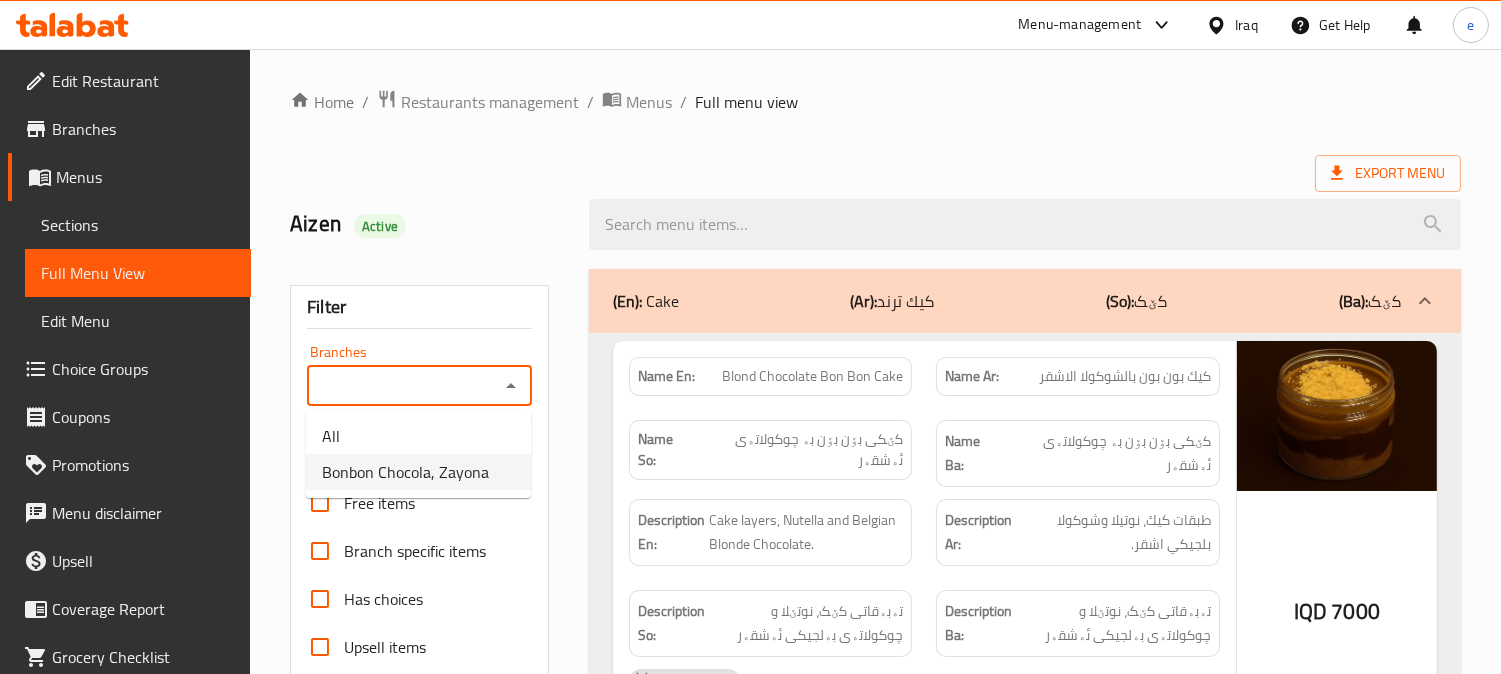 click on "Bonbon Chocola, Zayona" at bounding box center (405, 472) 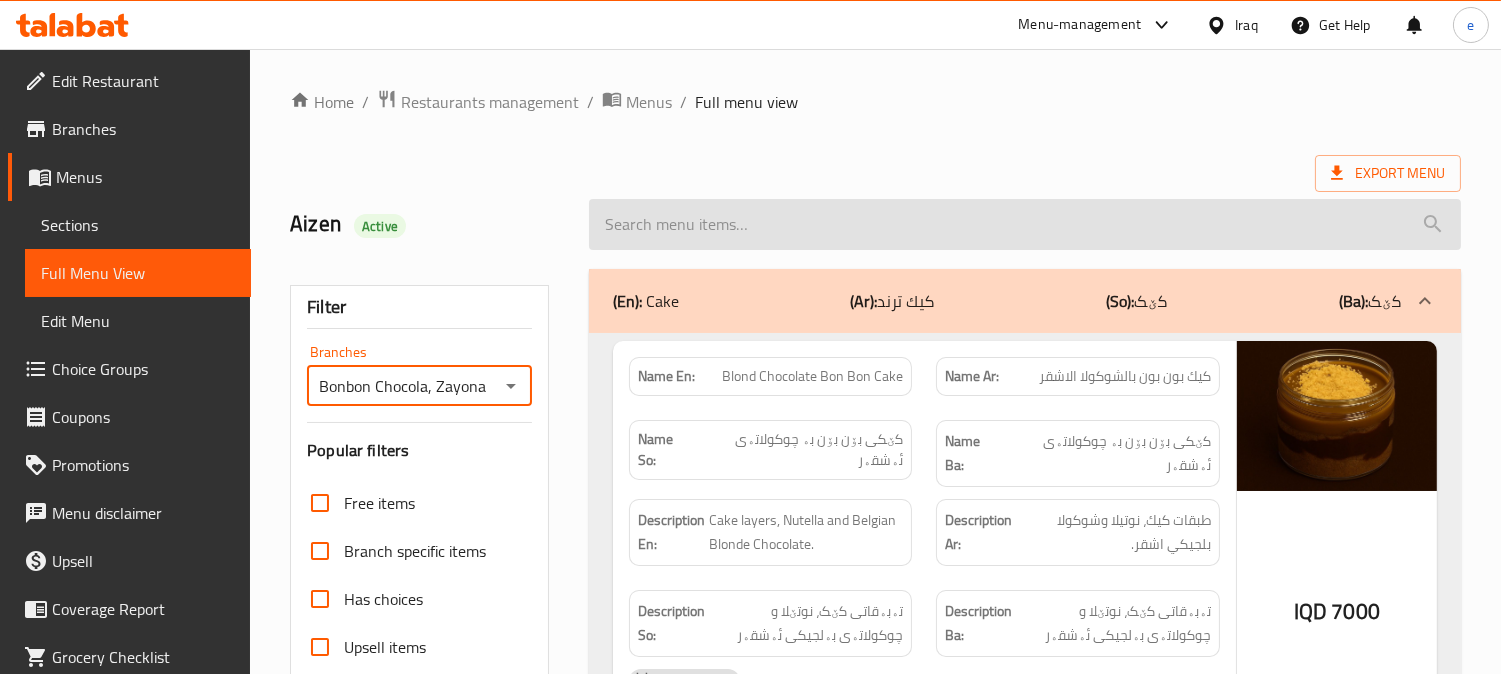 click at bounding box center (1025, 224) 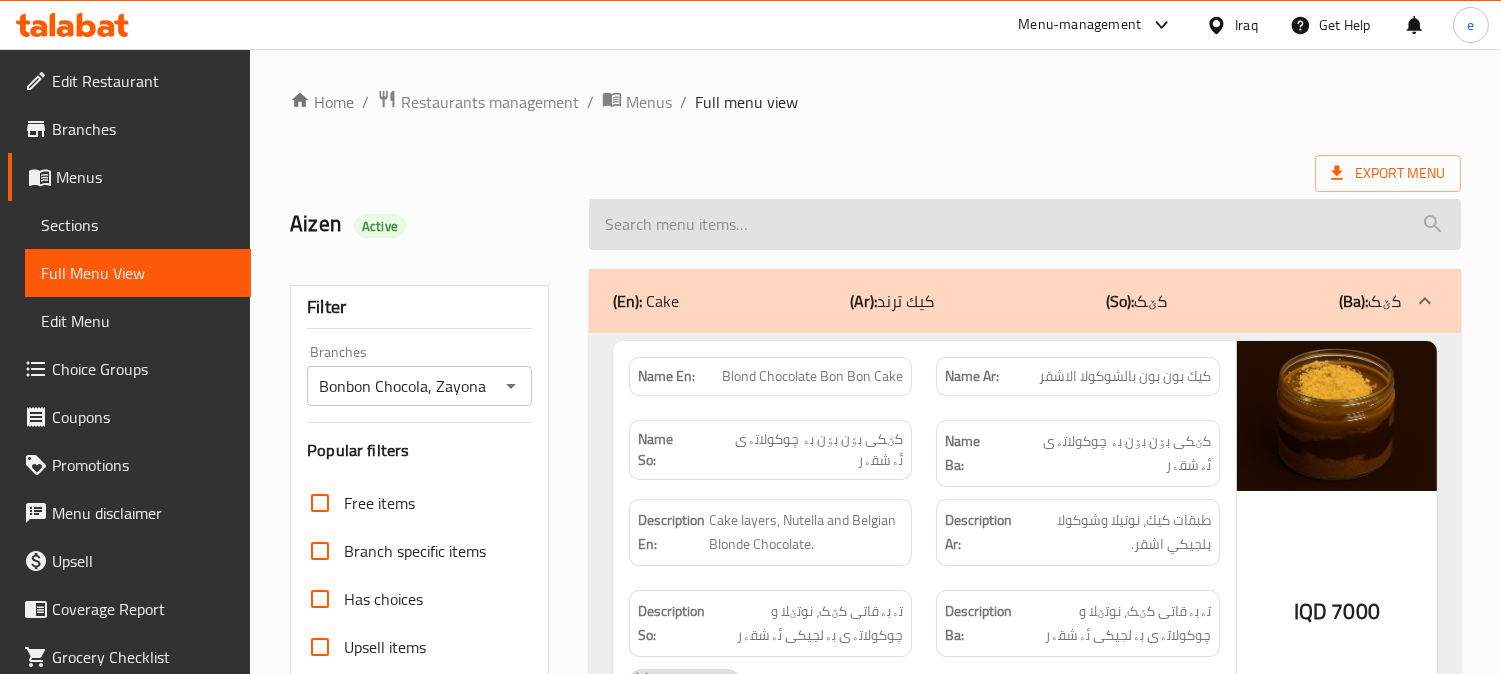 paste on "[PRODUCT] [CITY]" 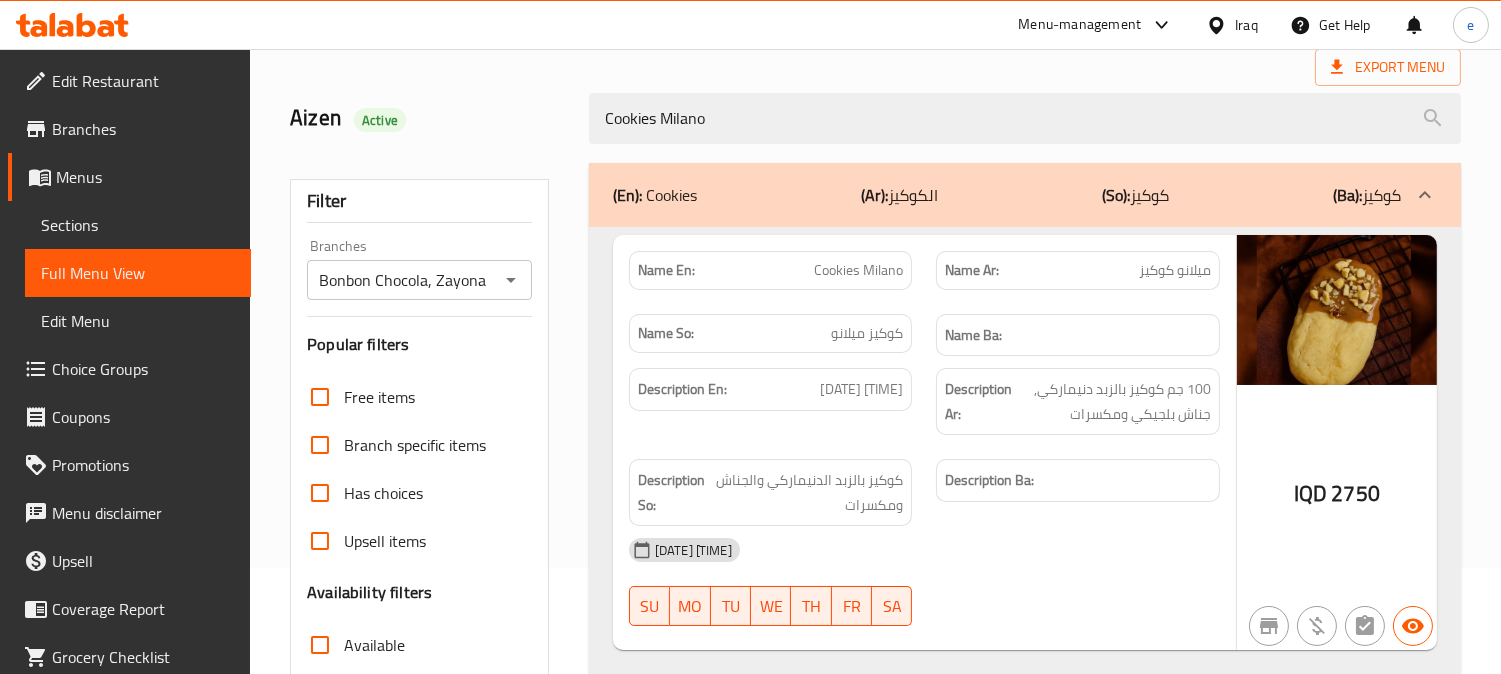 scroll, scrollTop: 222, scrollLeft: 0, axis: vertical 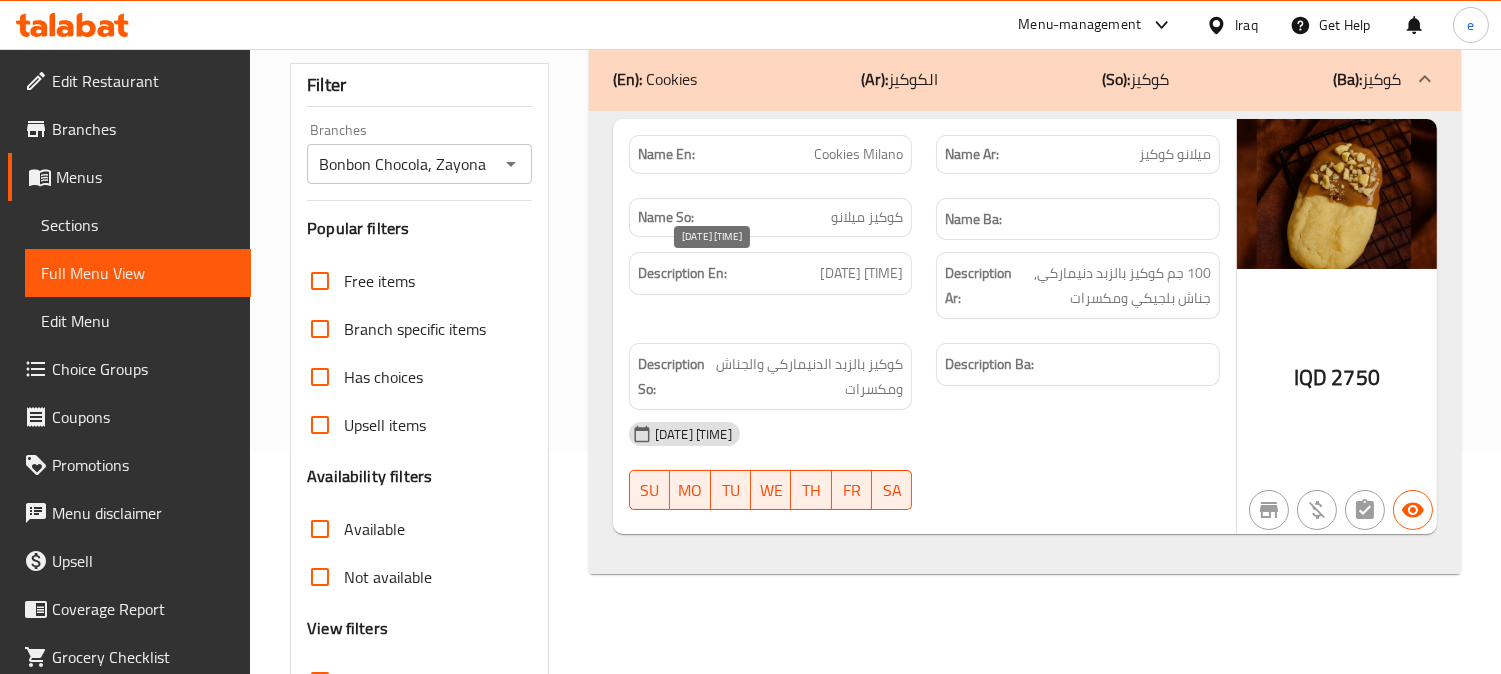 type on "[PRODUCT] [CITY]" 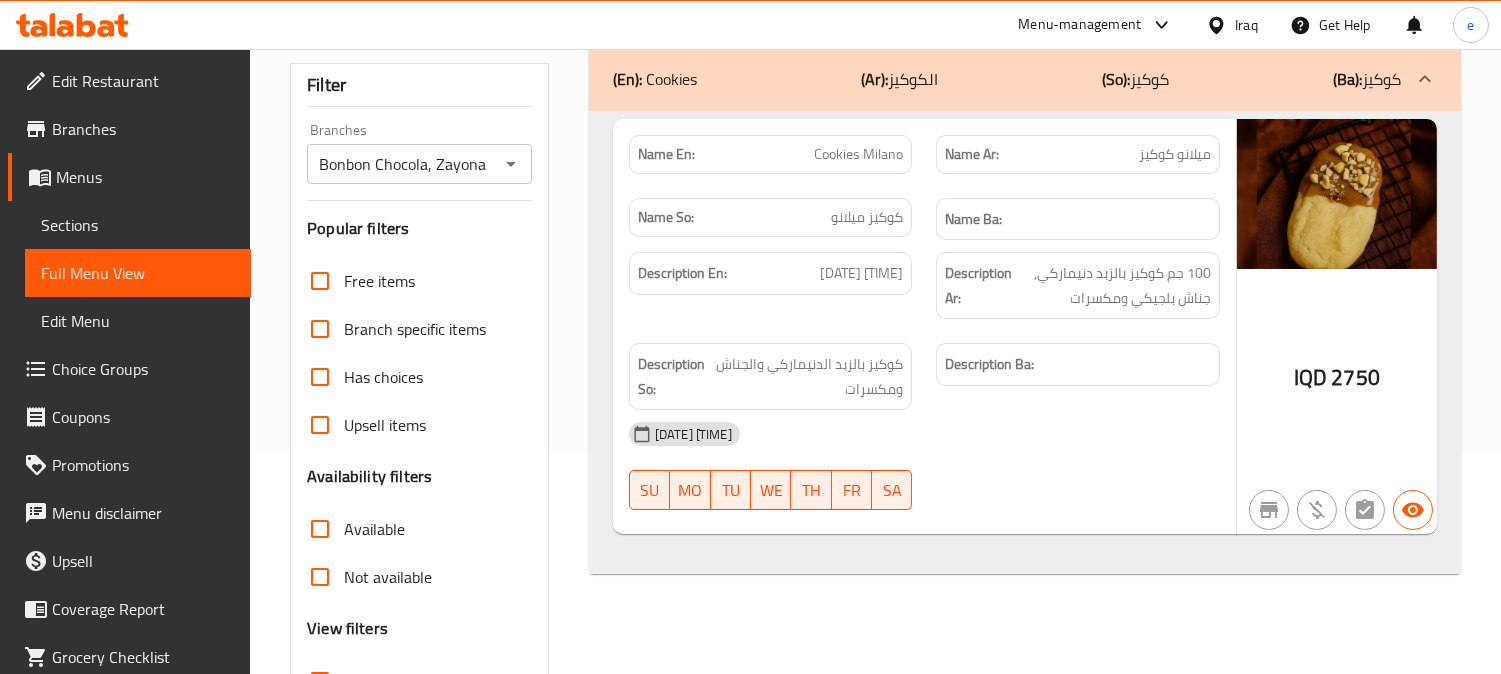 click on "[PRODUCT] [CITY]" at bounding box center (858, 154) 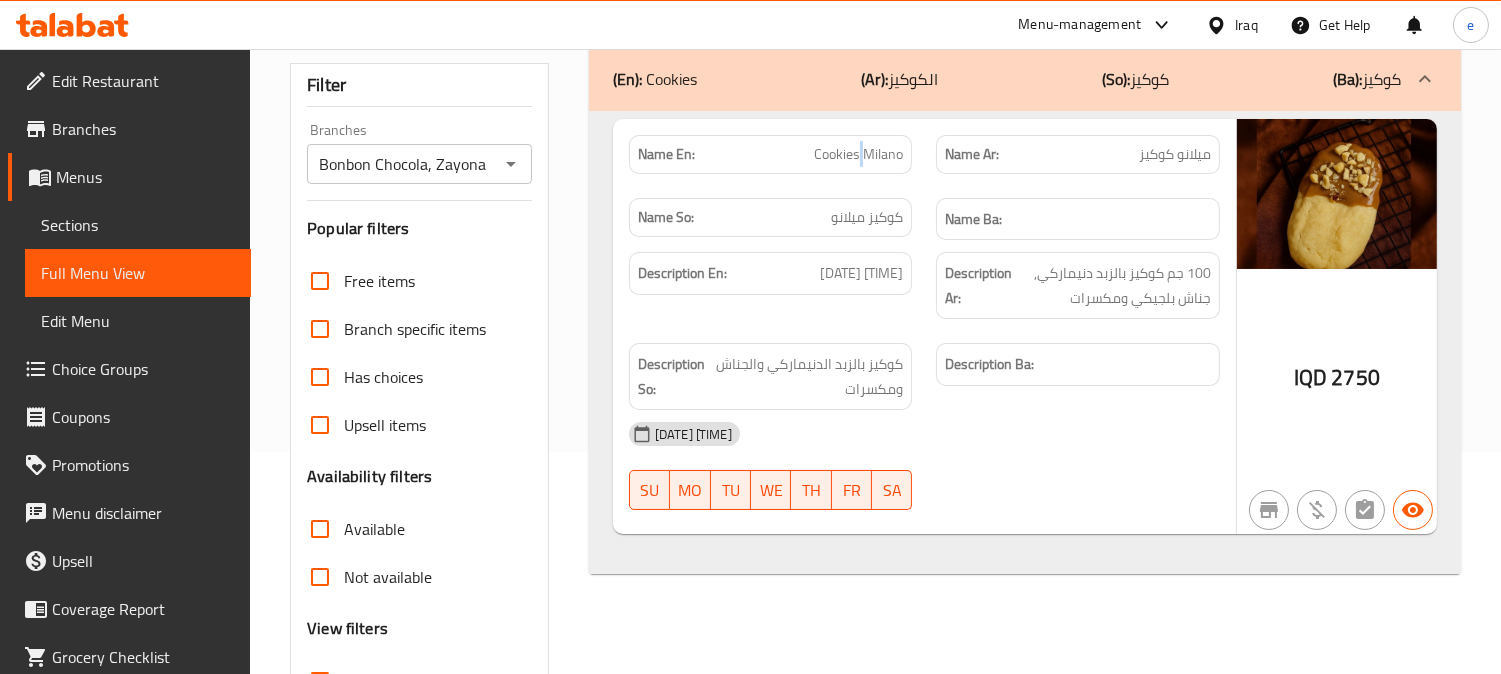 click on "[PRODUCT] [CITY]" at bounding box center (858, 154) 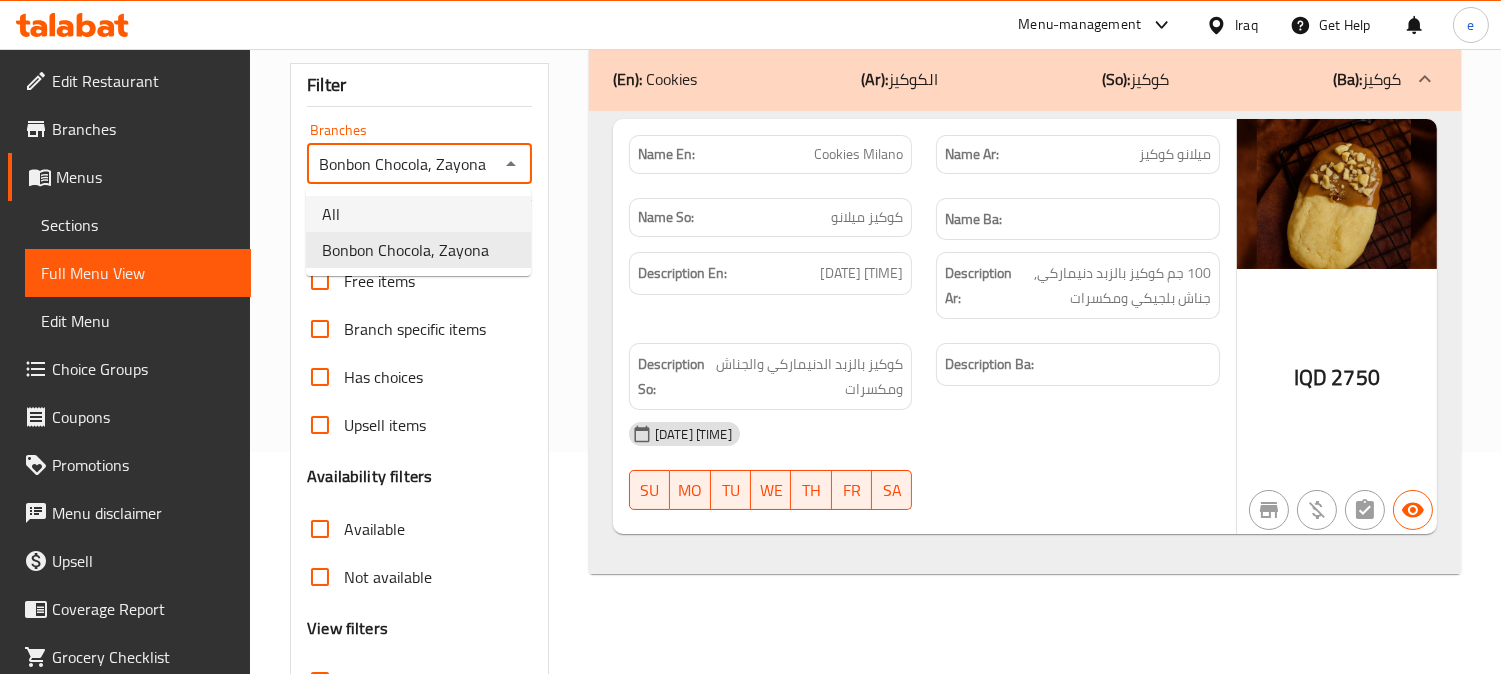 click on "All" at bounding box center [418, 214] 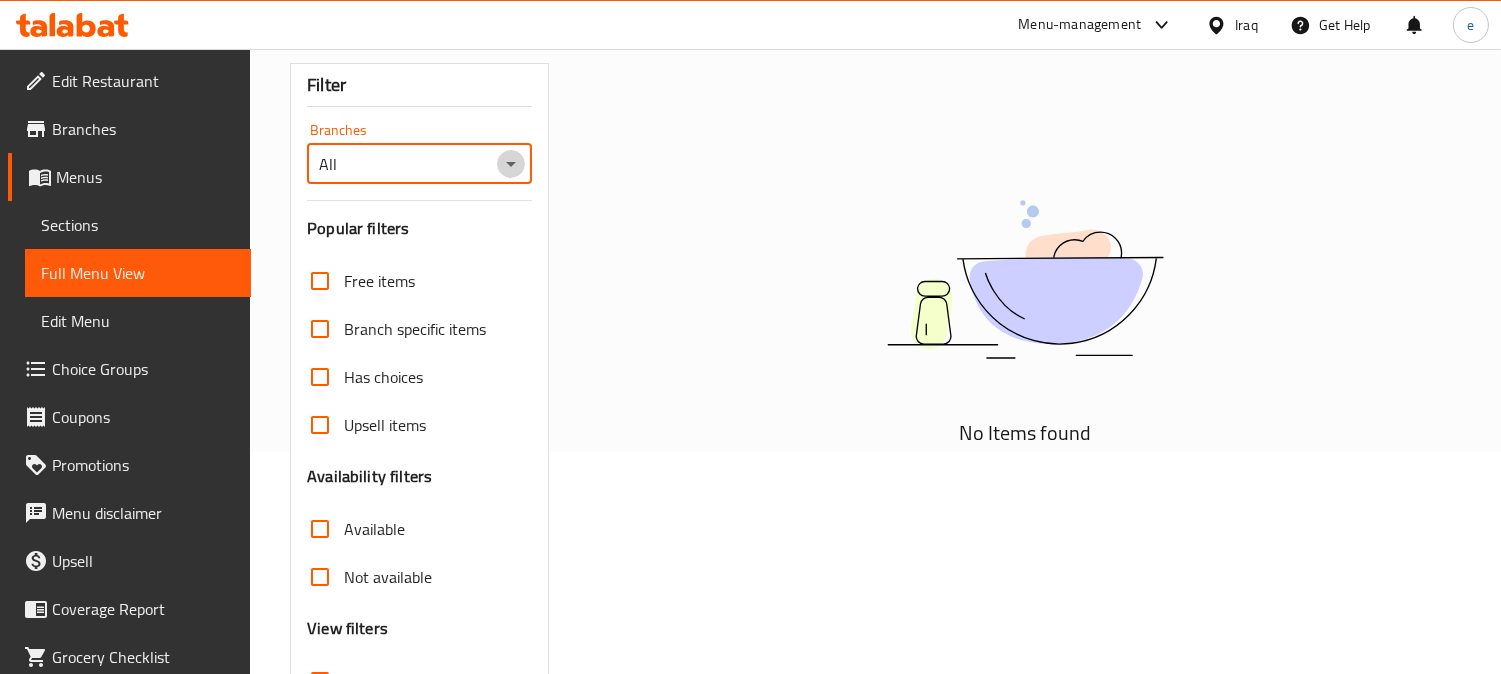 click 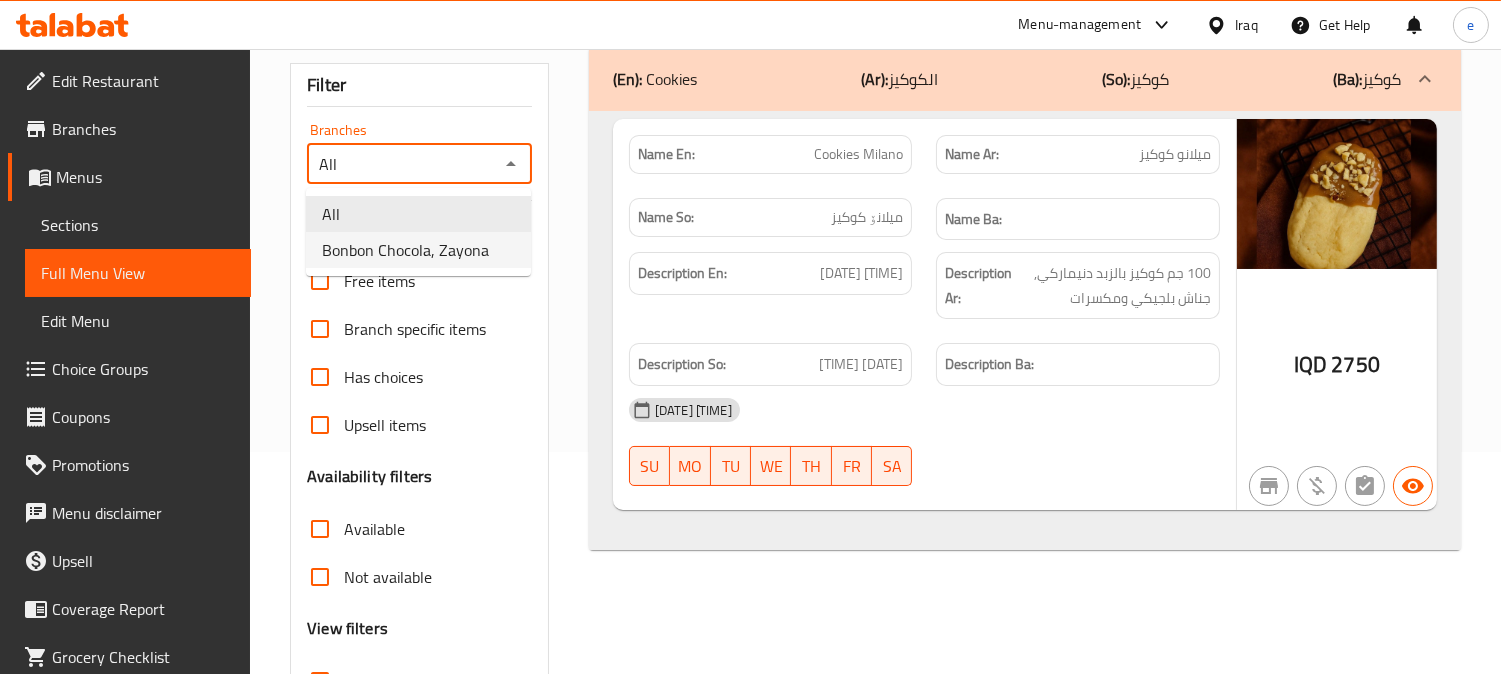 click on "Bonbon Chocola, Zayona" at bounding box center (405, 250) 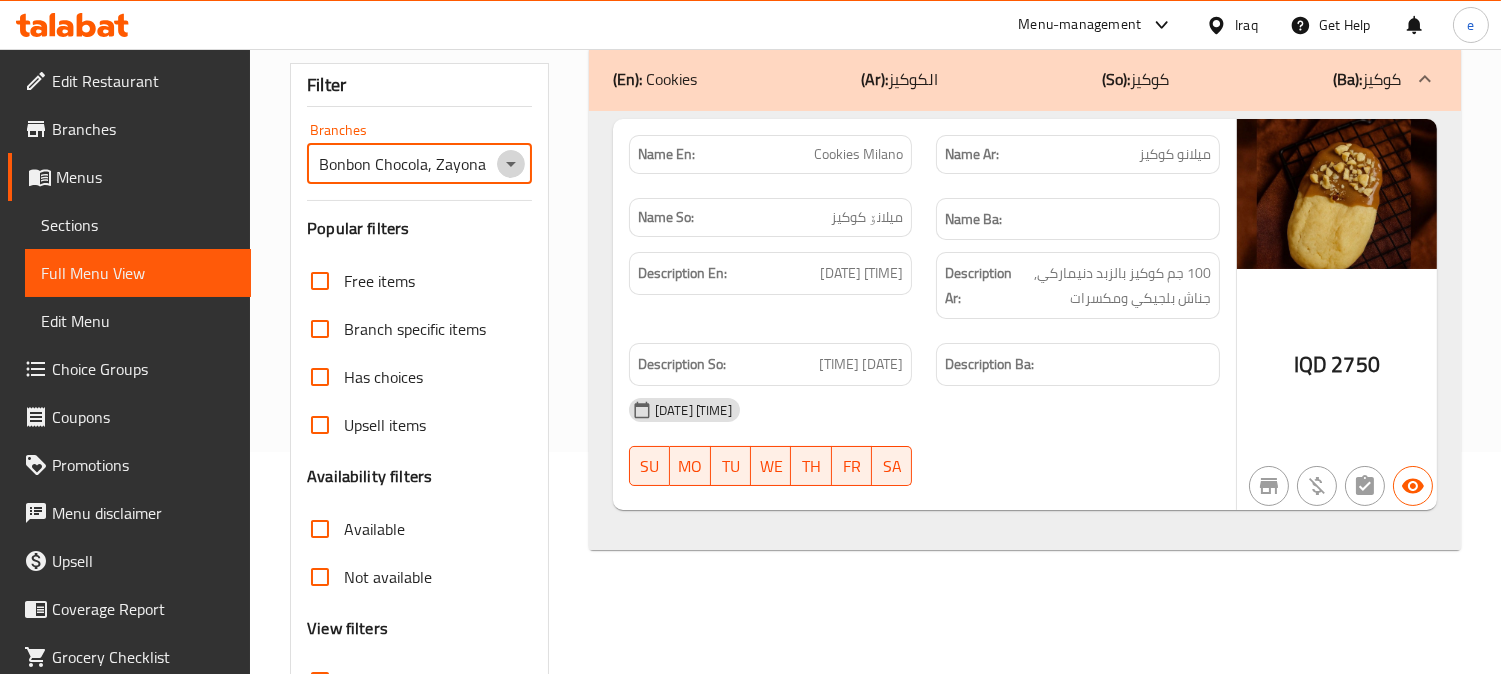 click 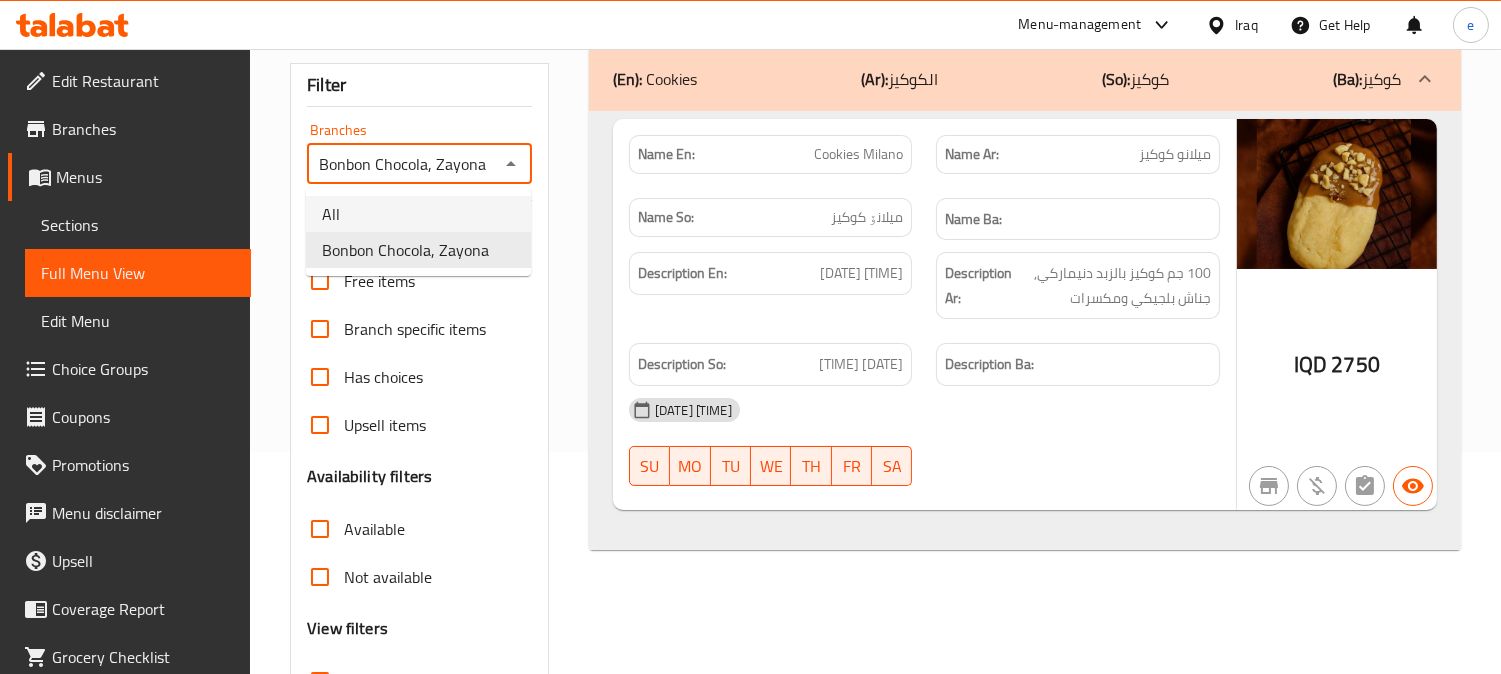 click on "All" at bounding box center (418, 214) 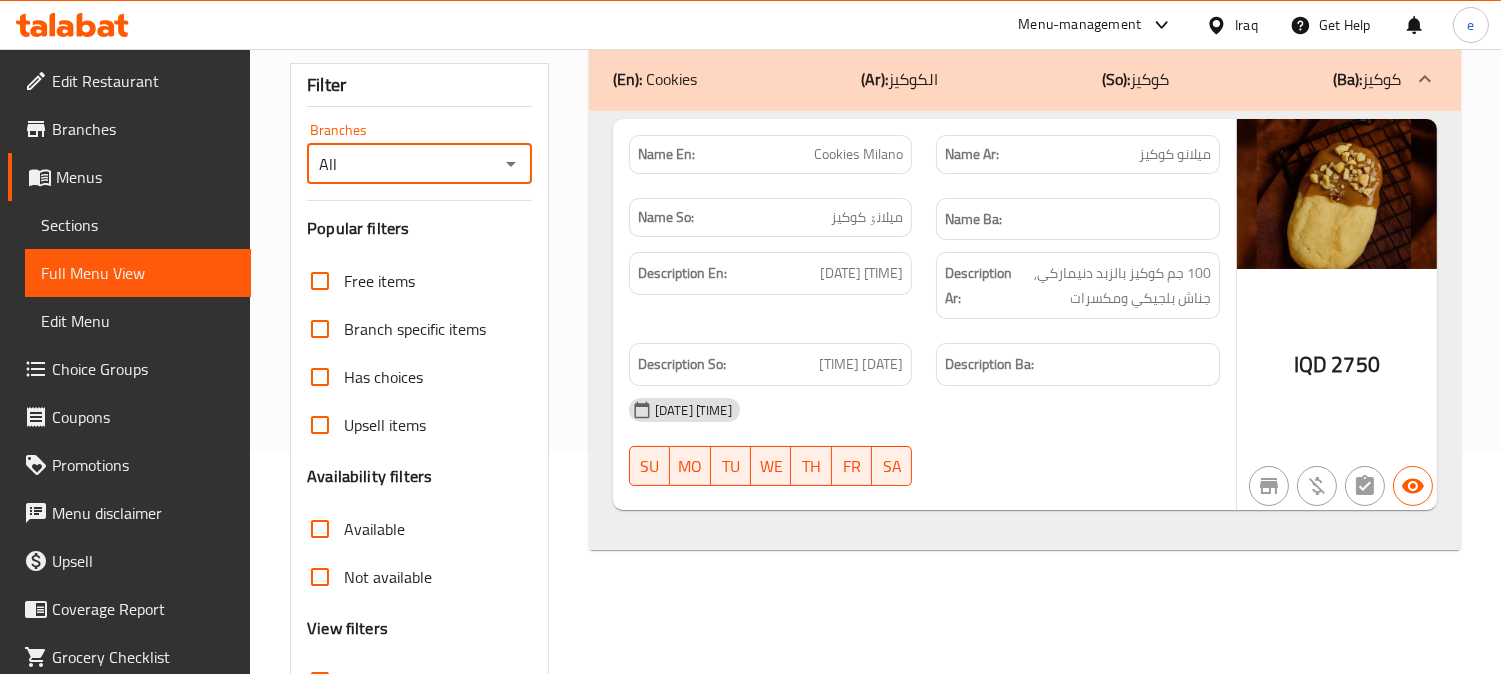 click 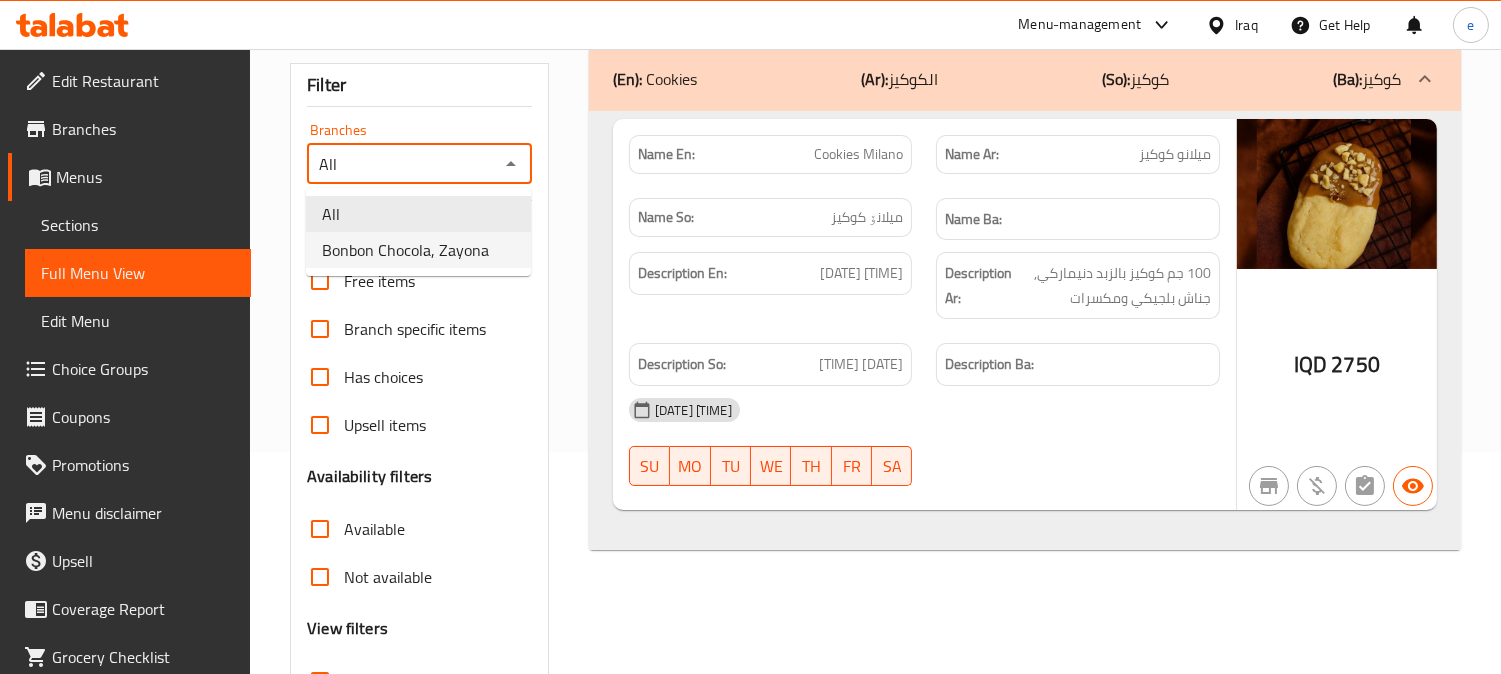 click on "Bonbon Chocola, Zayona" at bounding box center [405, 250] 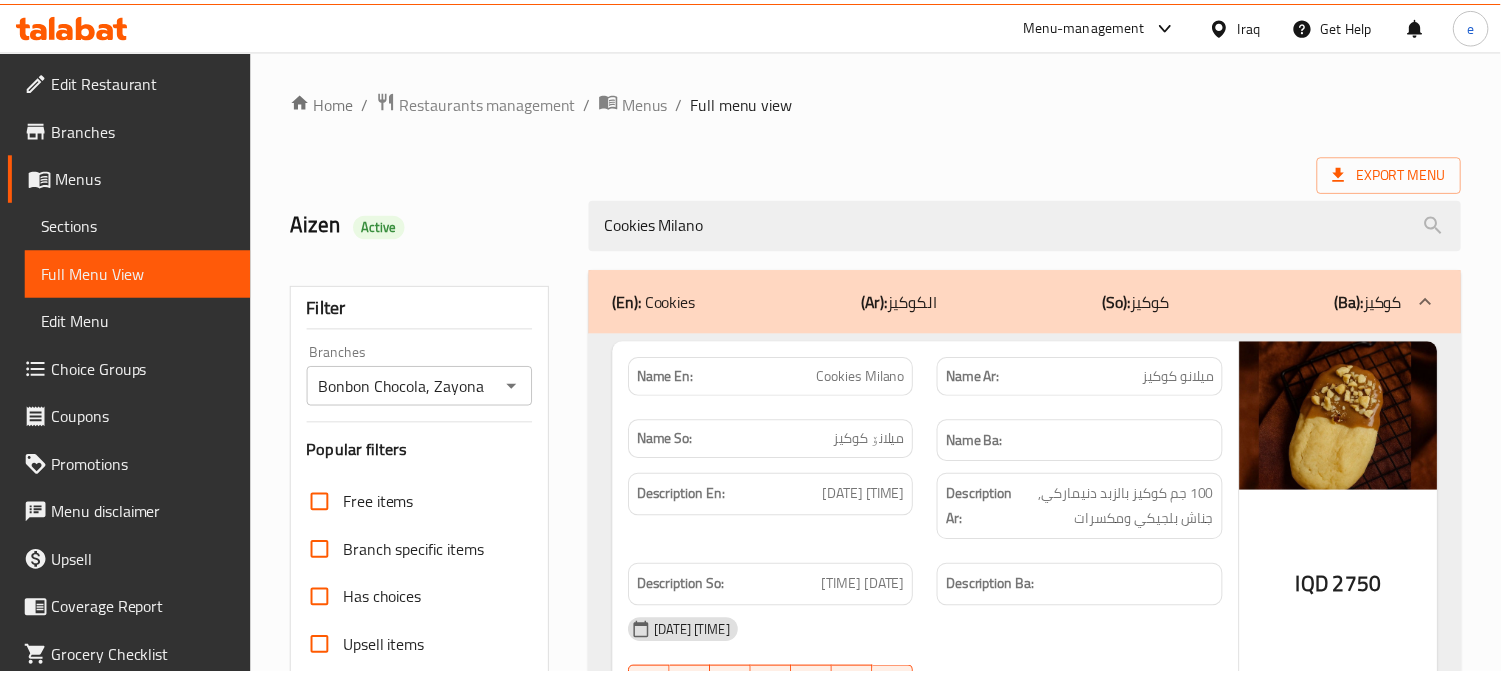 scroll, scrollTop: 390, scrollLeft: 0, axis: vertical 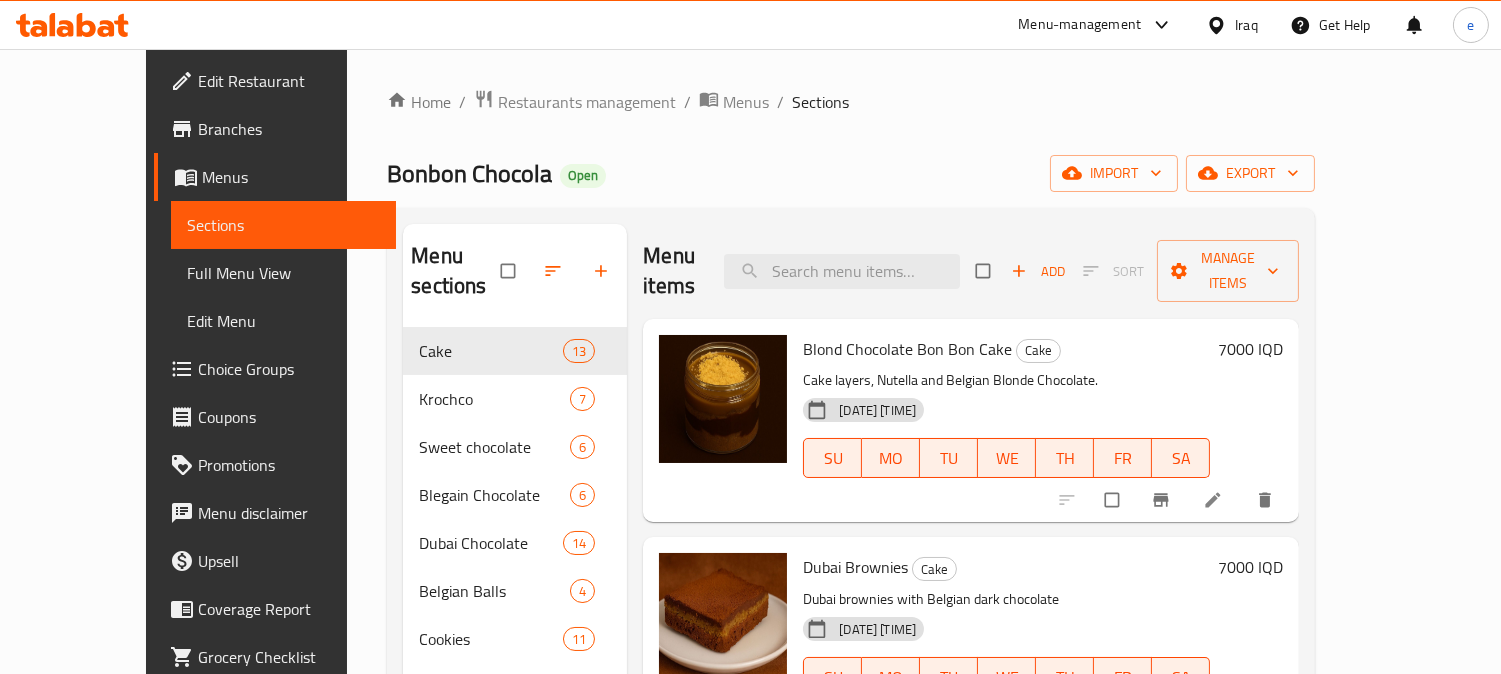 click on "Menu items Add Sort Manage items" at bounding box center [971, 271] 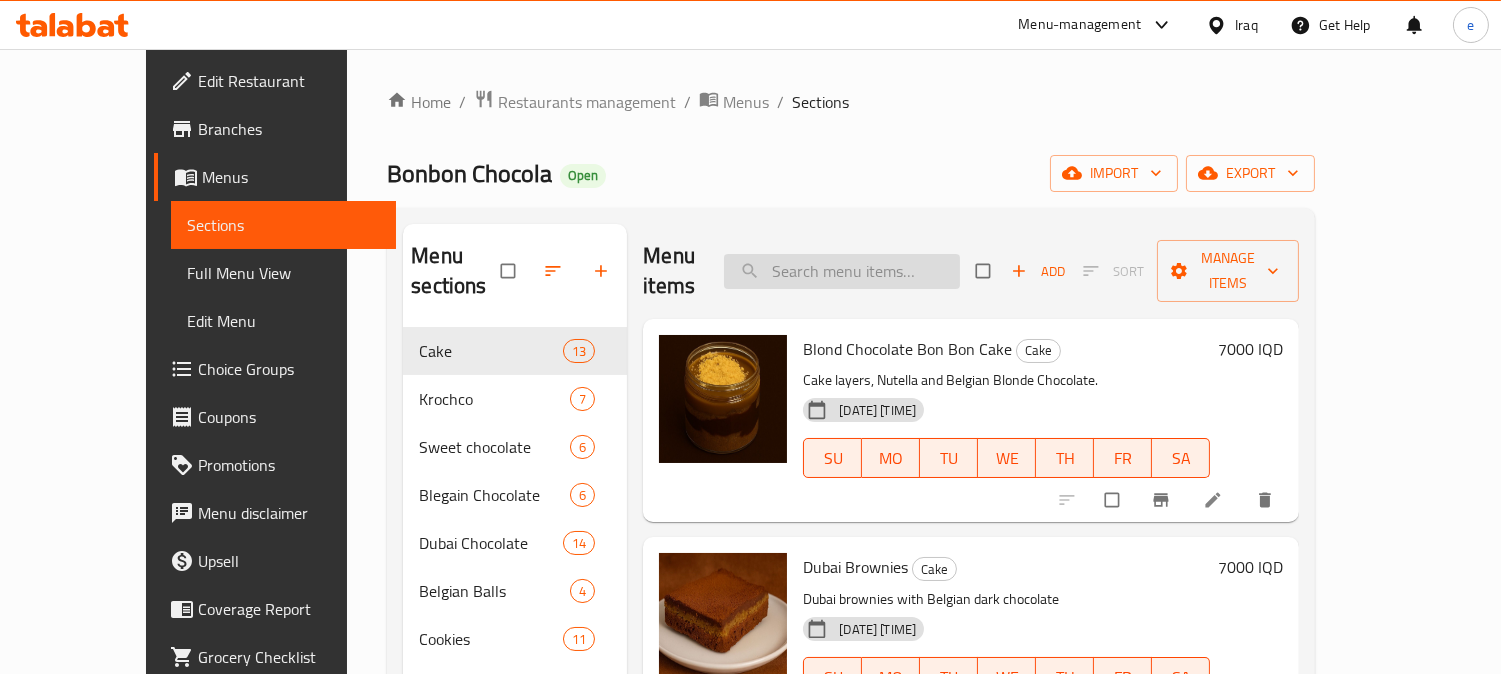 click at bounding box center (842, 271) 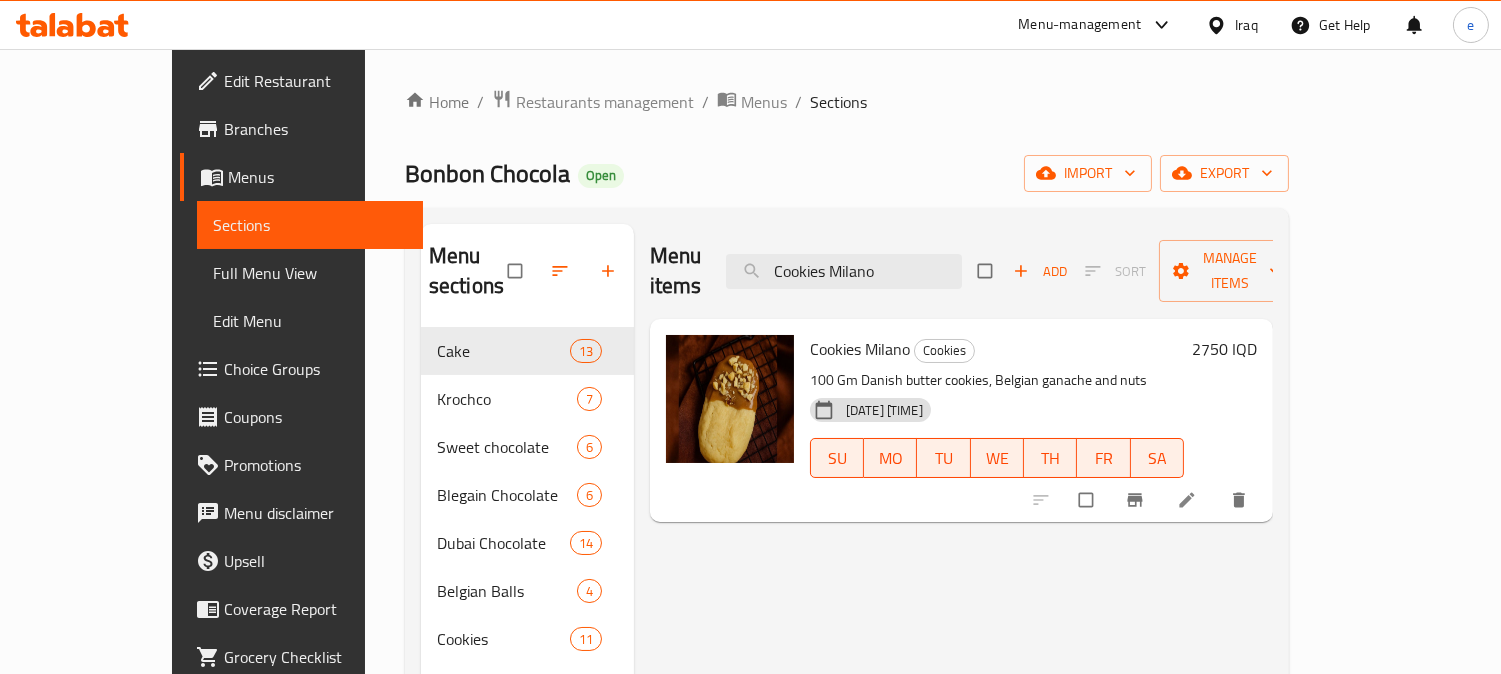 type on "Cookies Milano" 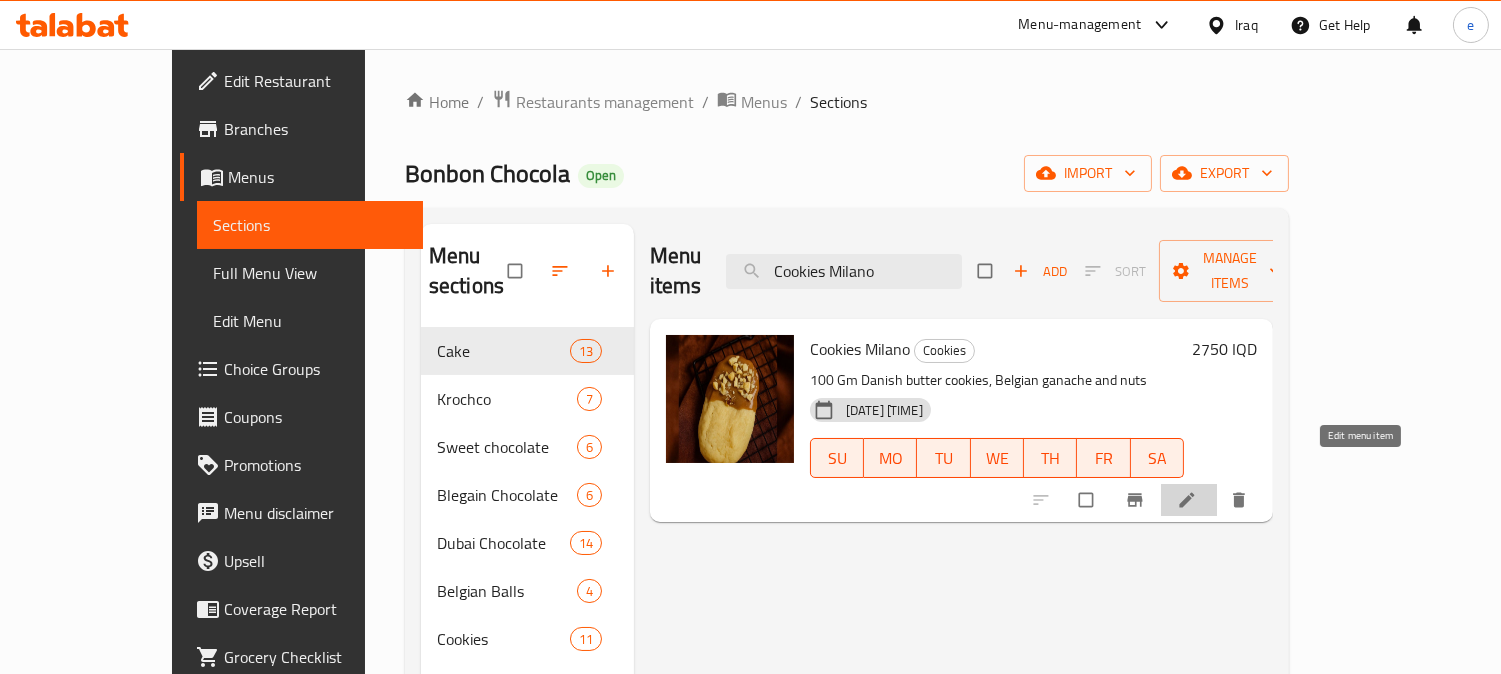 click 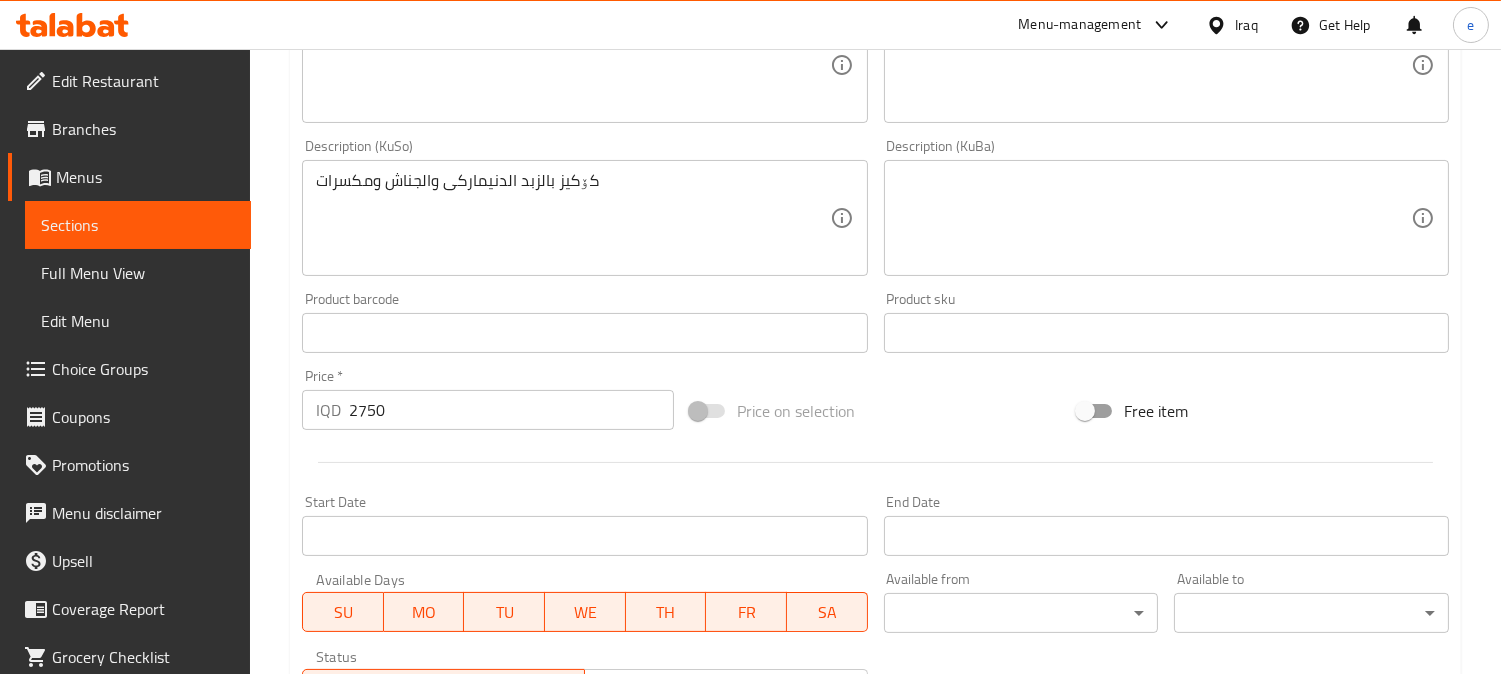 scroll, scrollTop: 222, scrollLeft: 0, axis: vertical 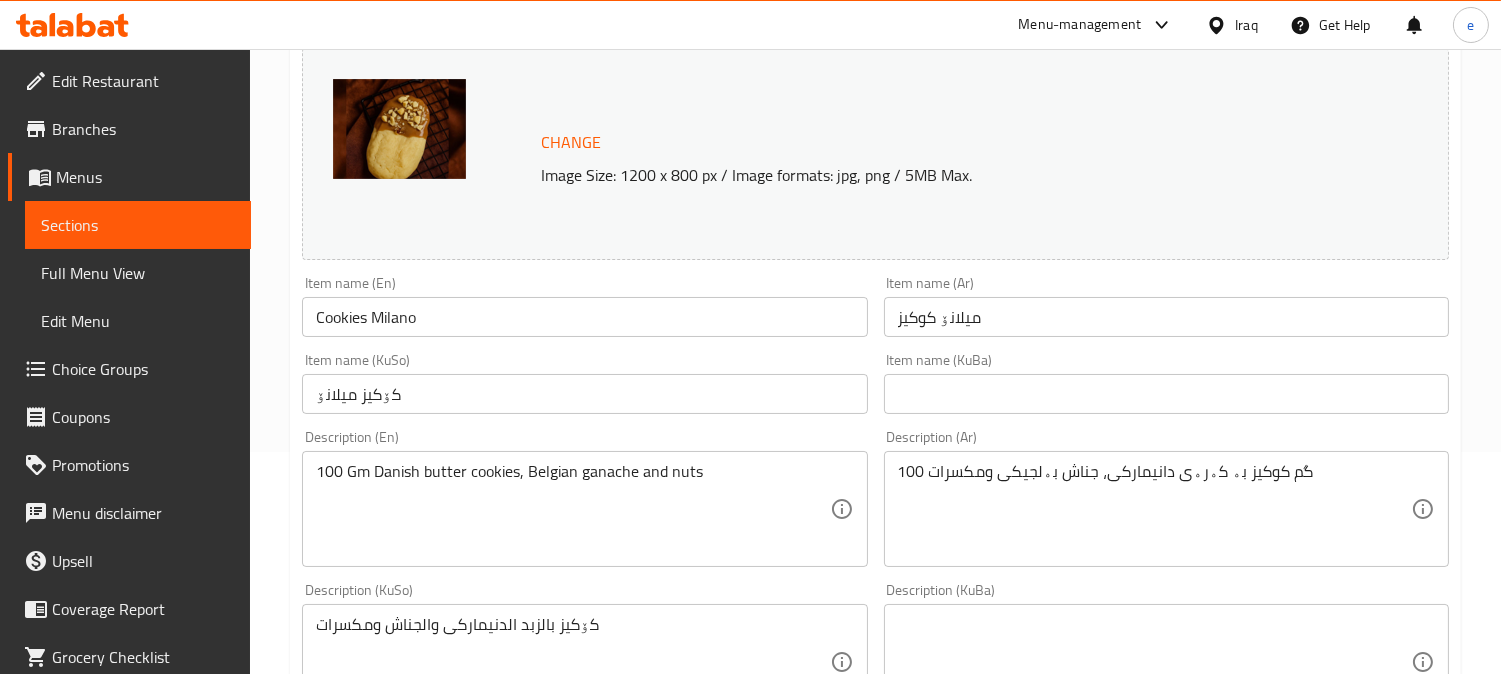 click on "كوكيز ميلانو" at bounding box center (584, 394) 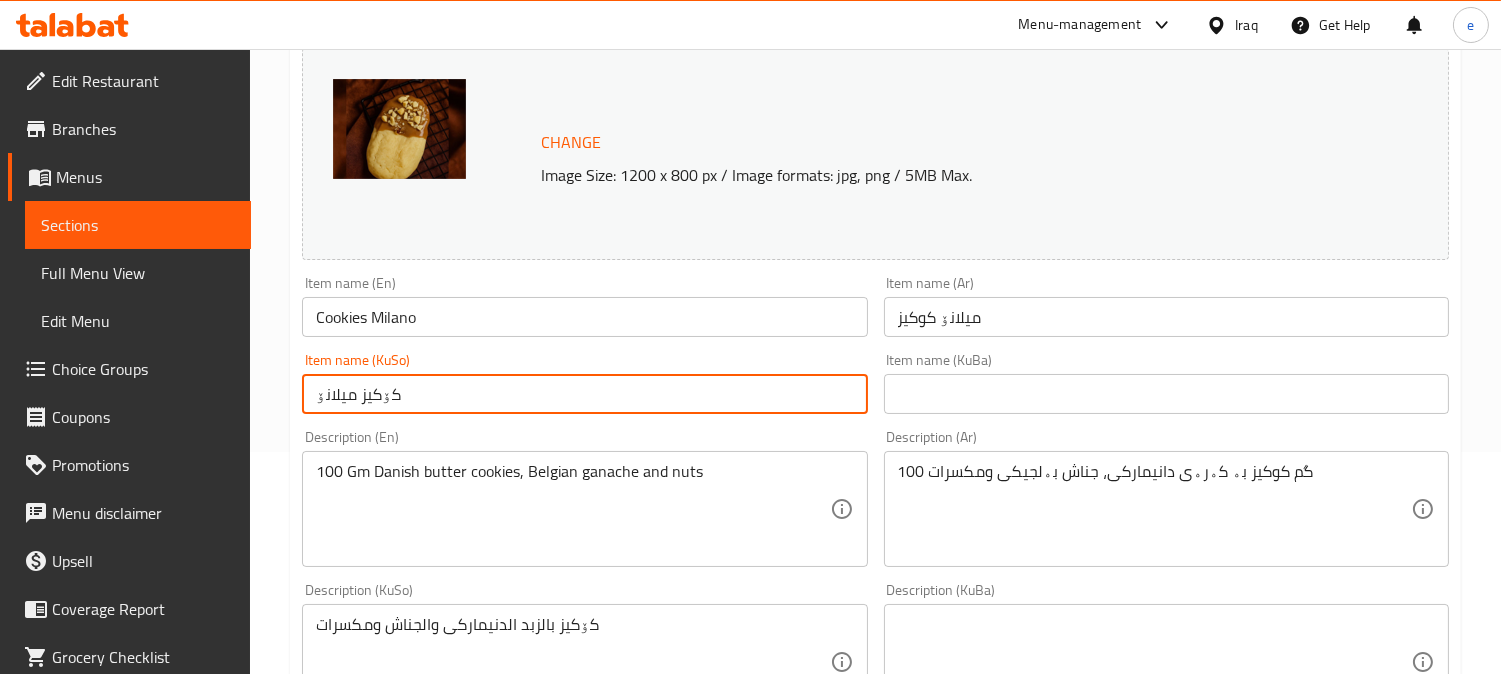 click on "كوكيز ميلانو" at bounding box center (584, 394) 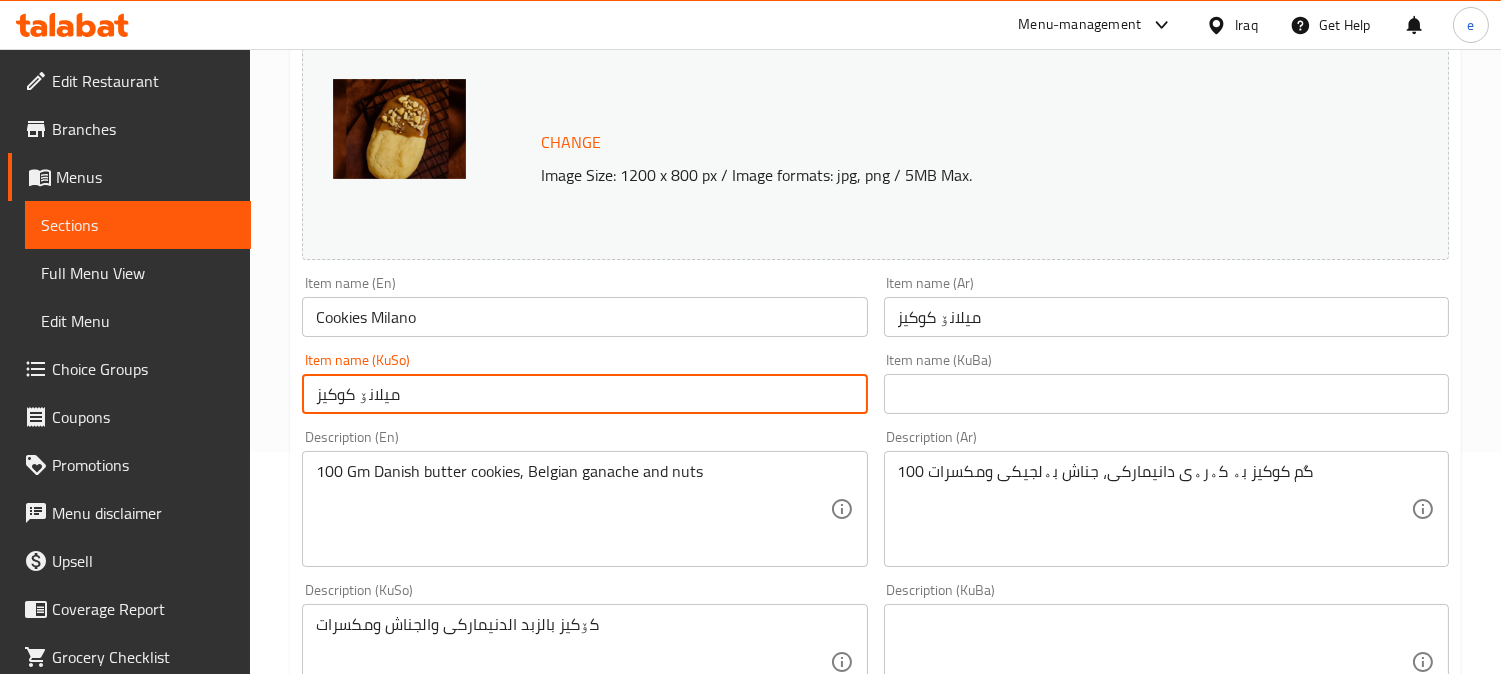 type on "میلانۆ کوکیز" 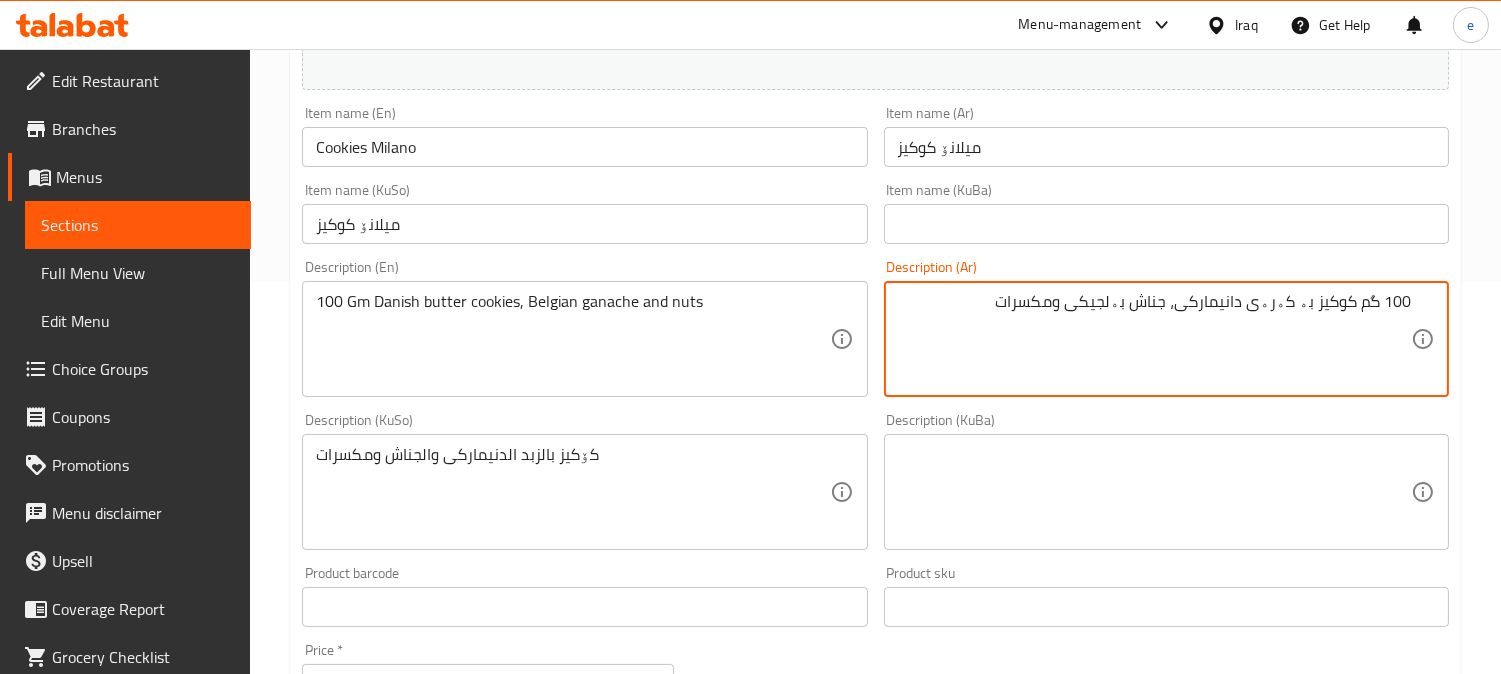 scroll, scrollTop: 444, scrollLeft: 0, axis: vertical 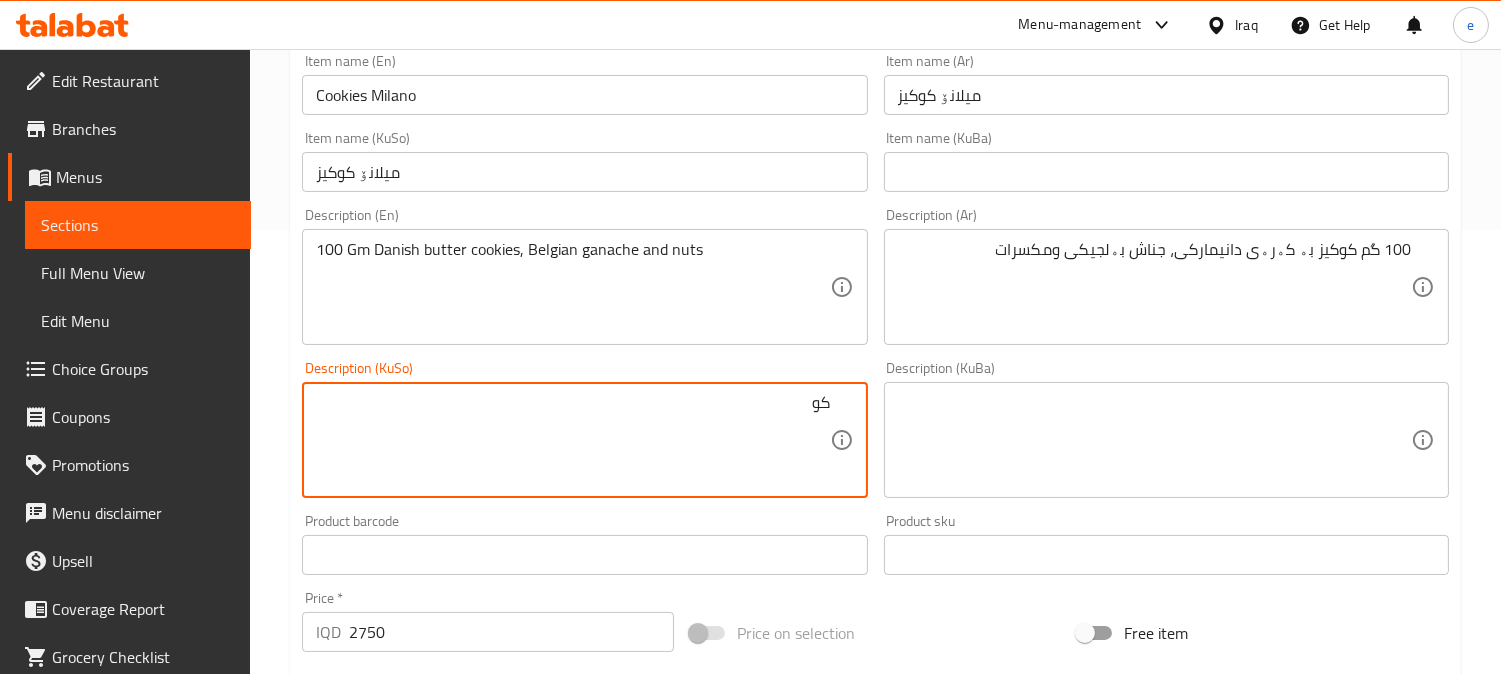 type on "ك" 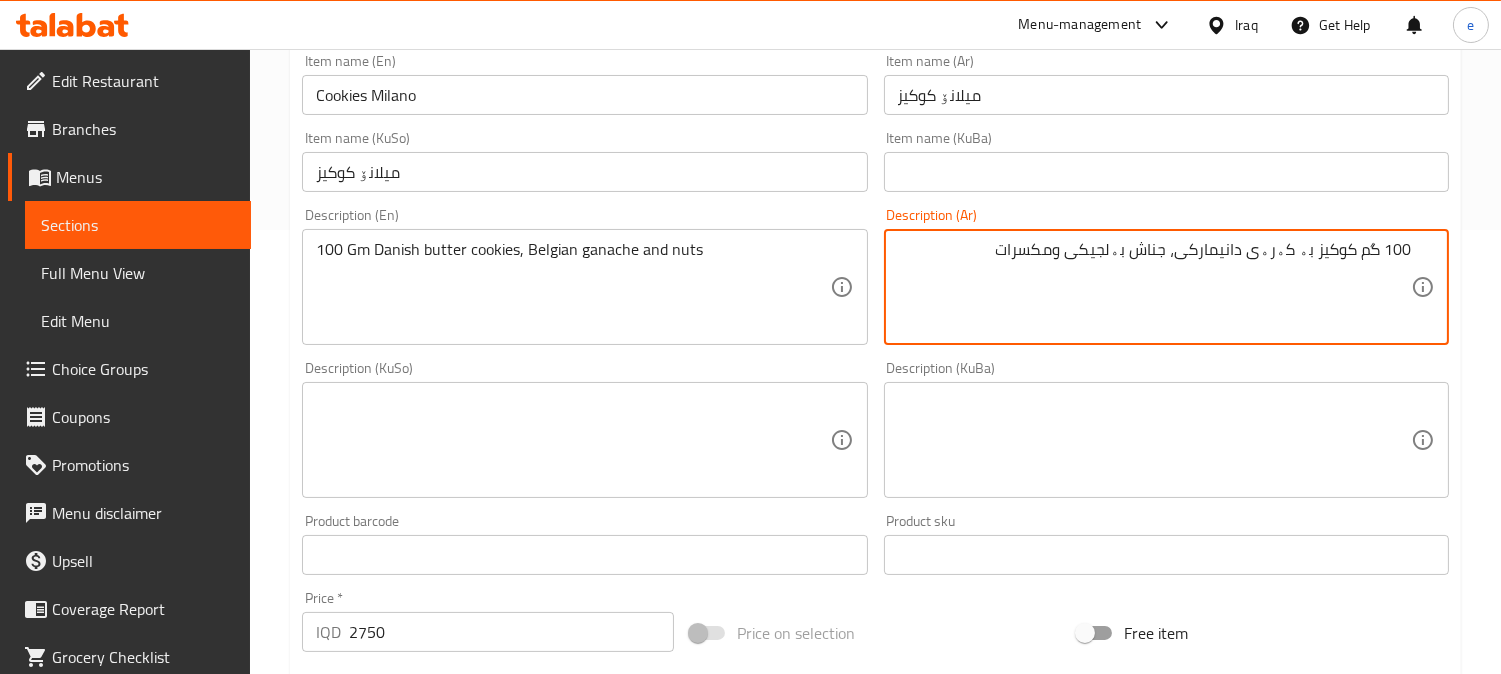 click on "100 جم كوكيز بالزبد دنيماركي, جناش بلجيكي ومكسرات" at bounding box center [1154, 287] 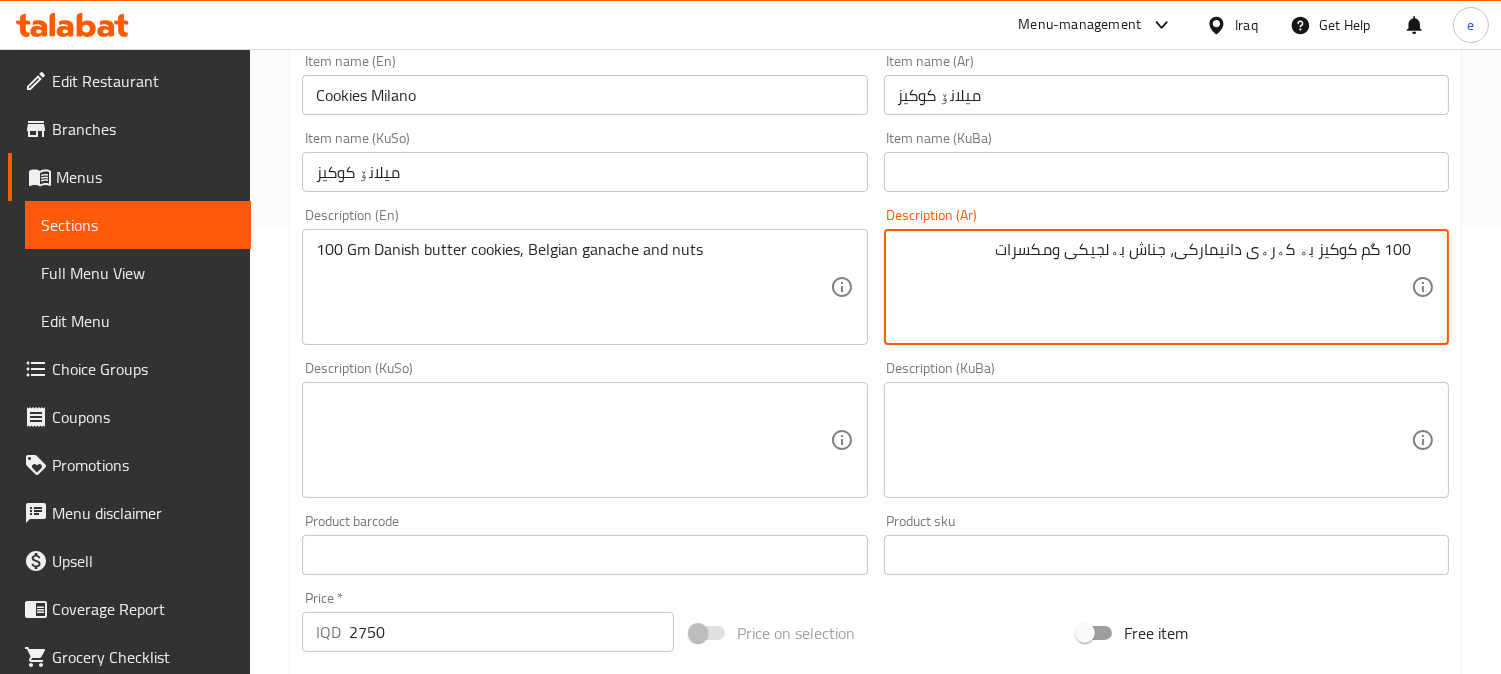 click at bounding box center [572, 440] 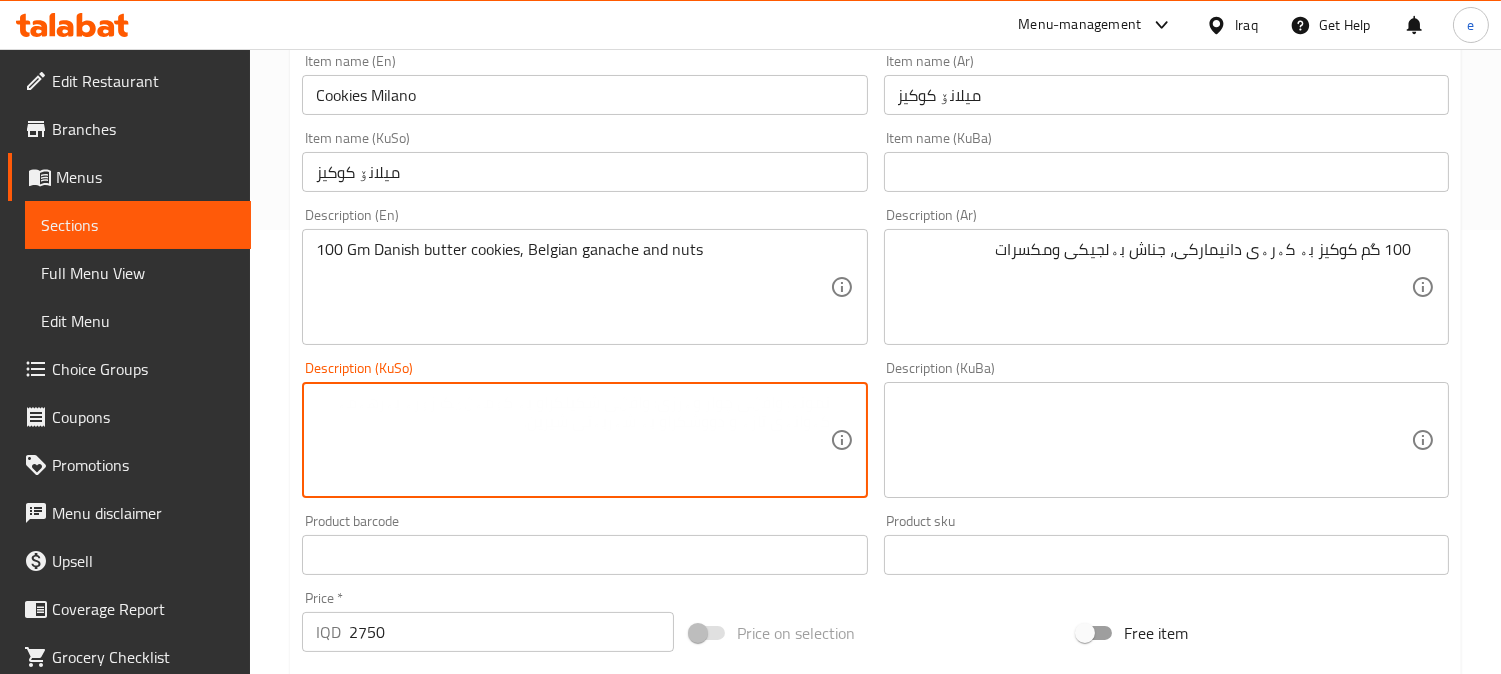 paste on "100" 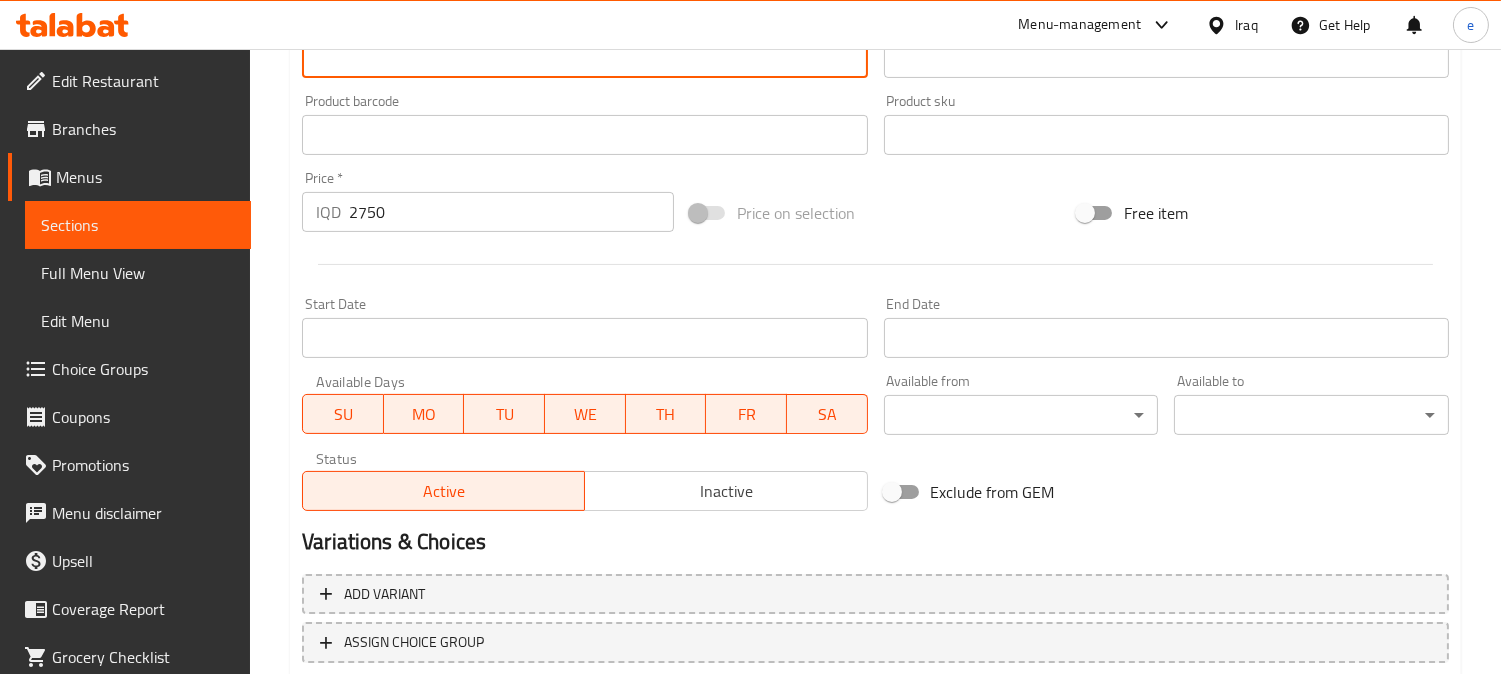 scroll, scrollTop: 994, scrollLeft: 0, axis: vertical 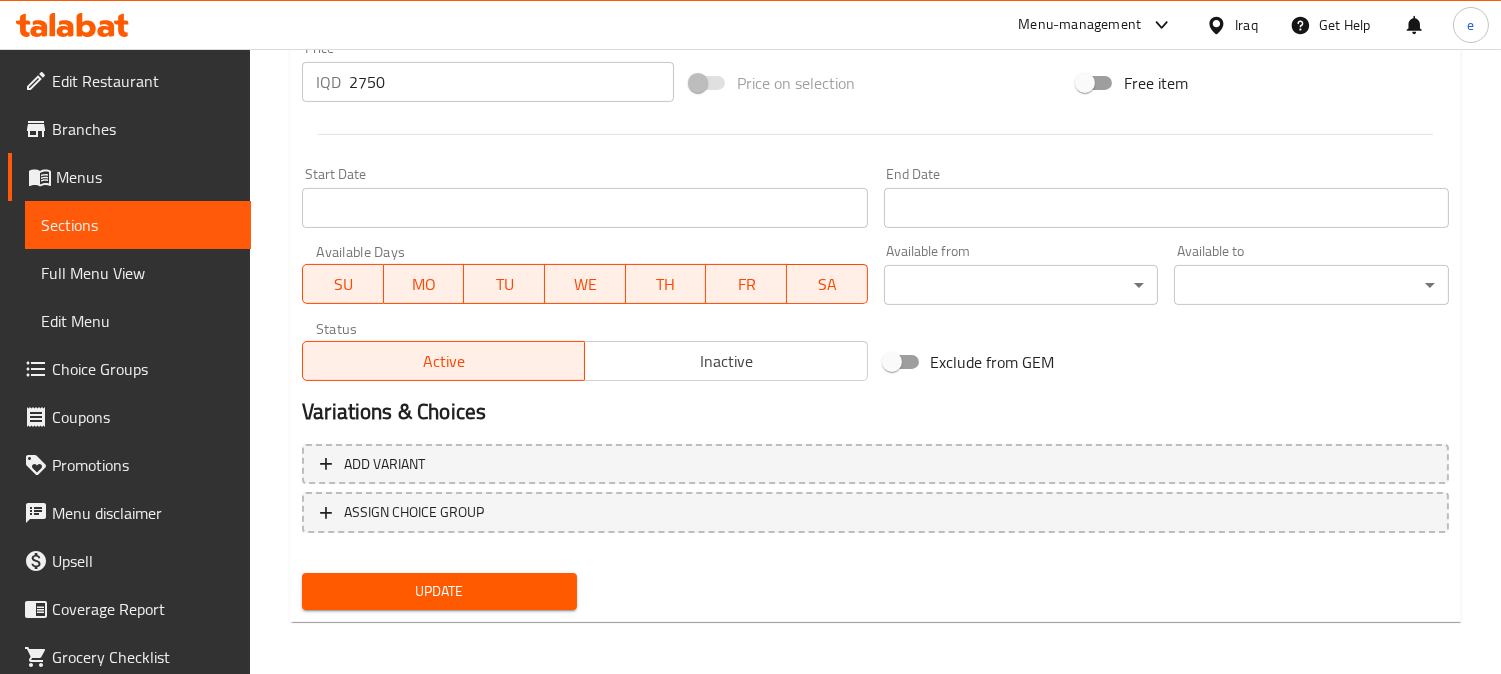 click on "Update" at bounding box center (439, 591) 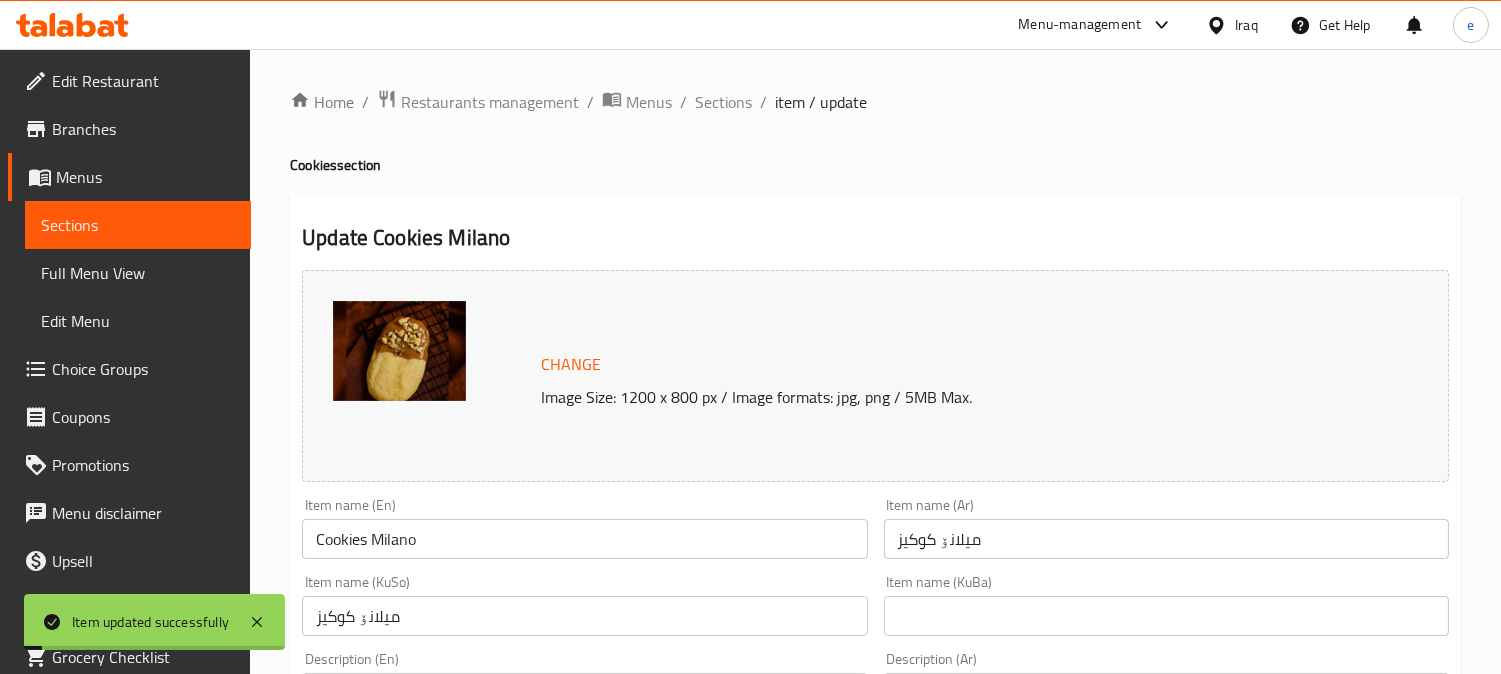 scroll, scrollTop: 222, scrollLeft: 0, axis: vertical 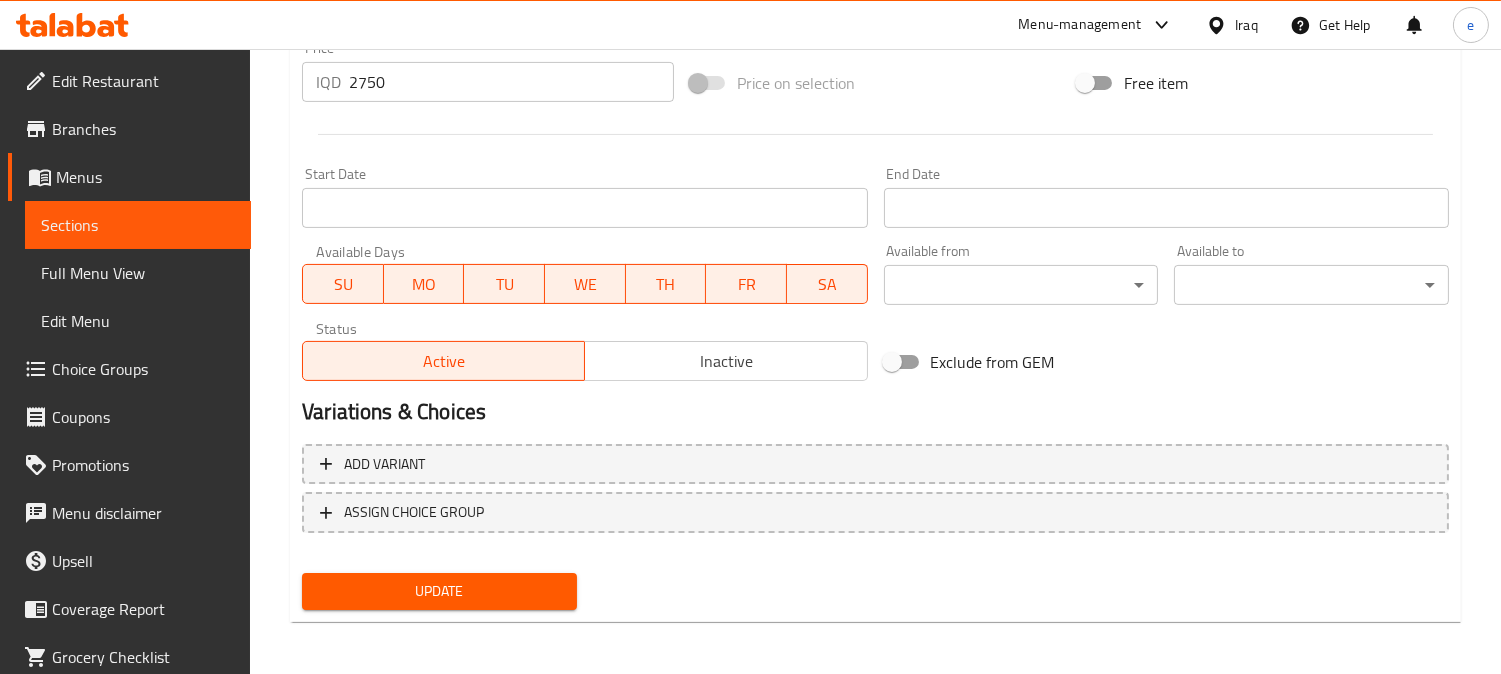 type on "100 گم کوکیز بە کەرەی دانیمارکی، گاناشی بەلجیکی و چەرەزات" 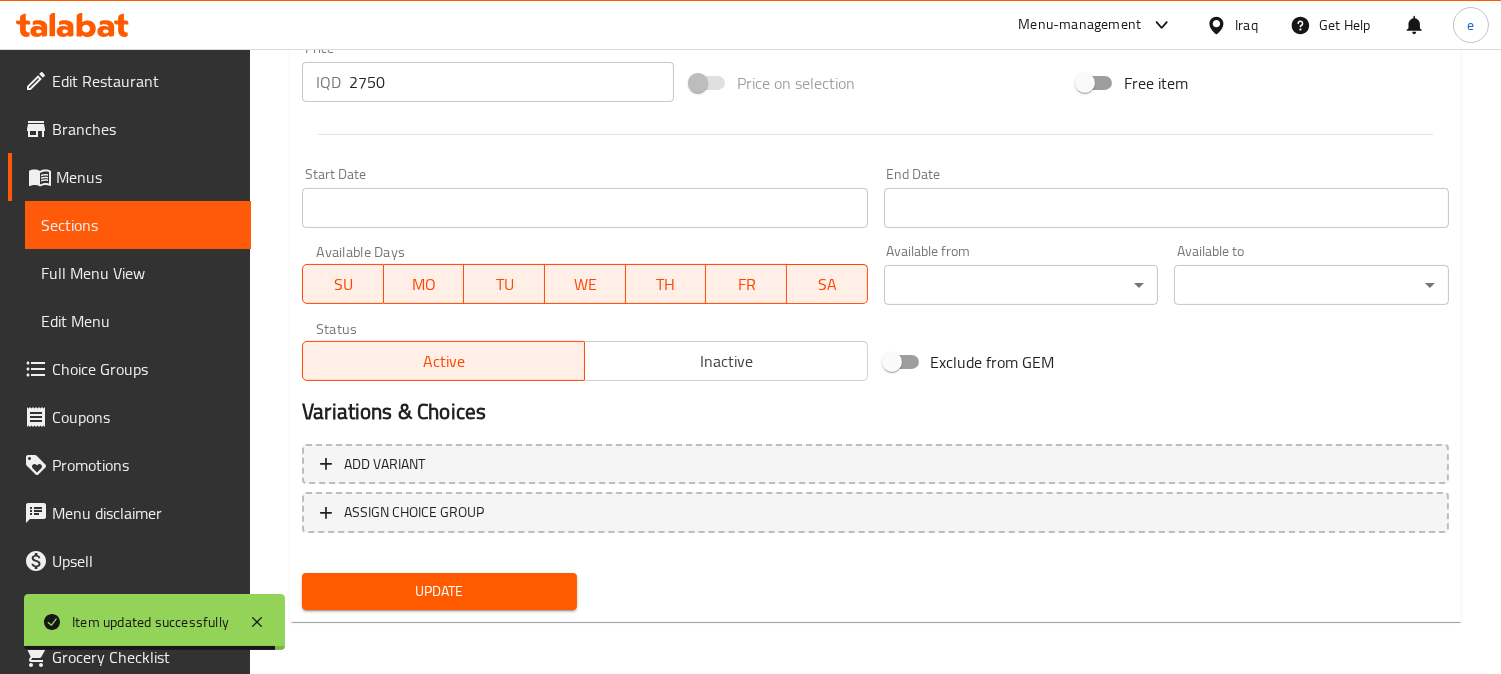 click 